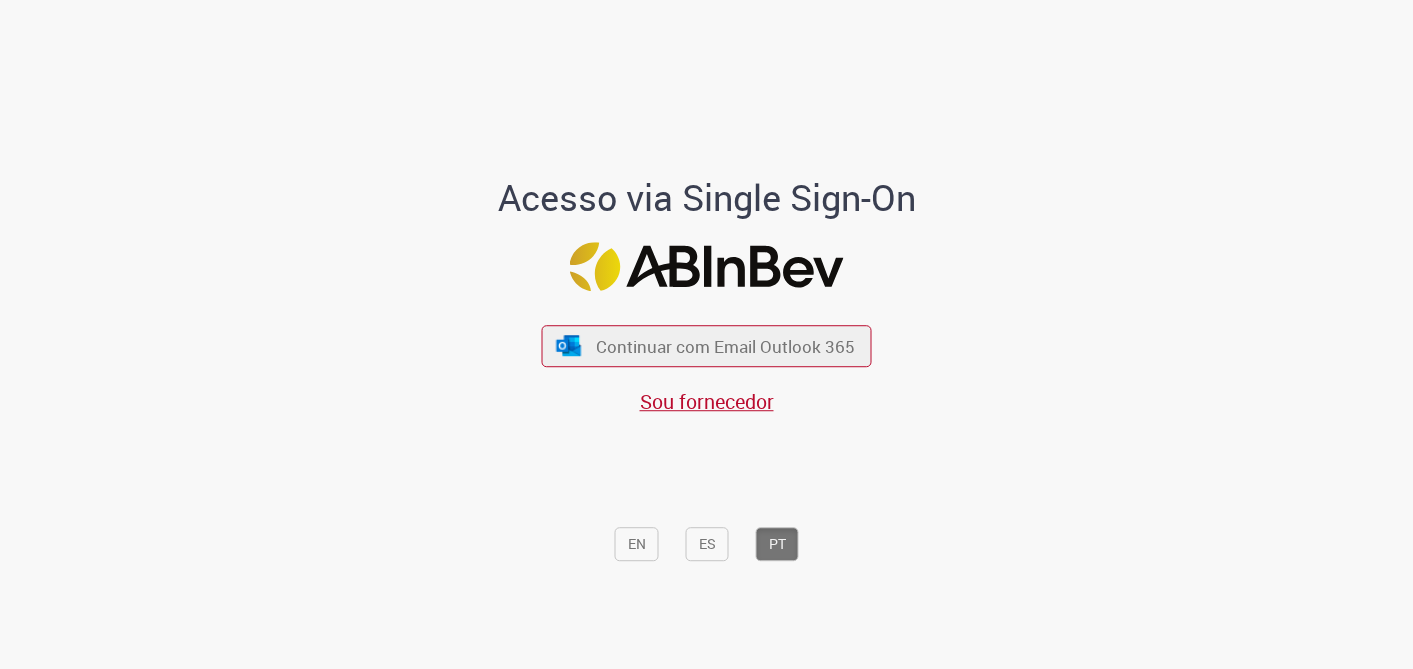 scroll, scrollTop: 0, scrollLeft: 0, axis: both 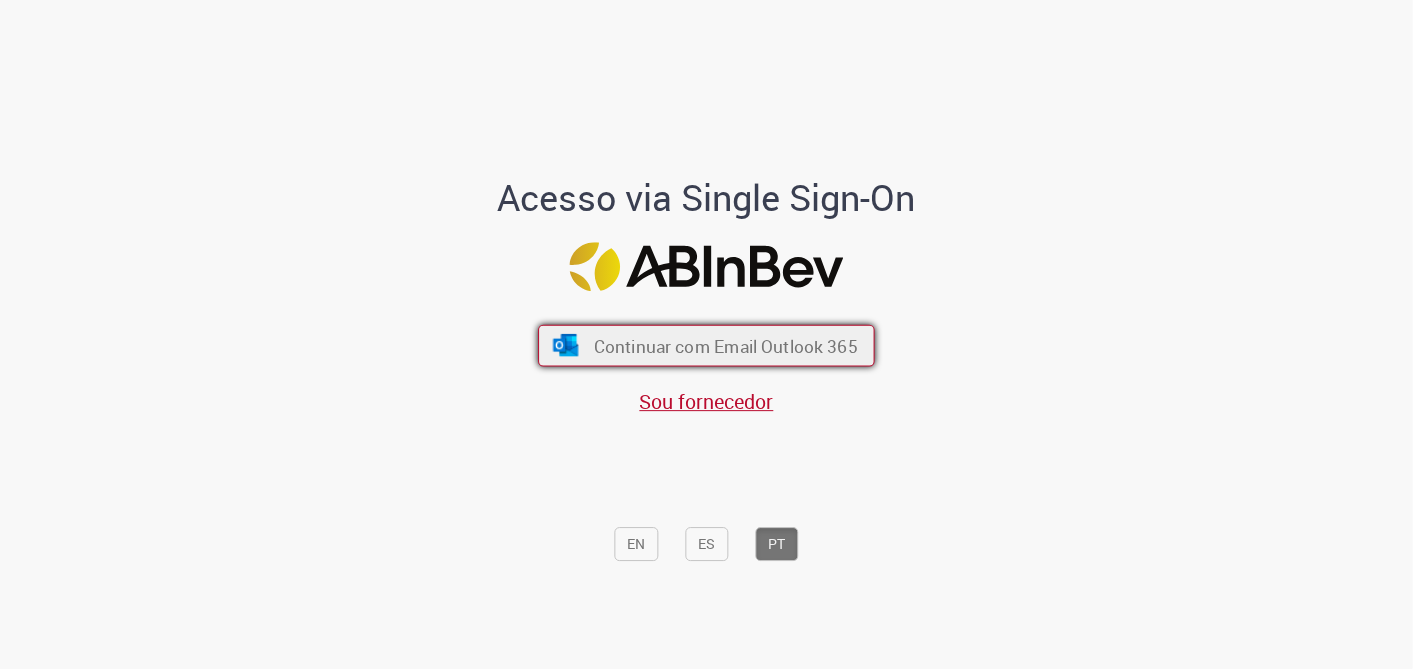 click on "Continuar com Email Outlook 365" at bounding box center (726, 346) 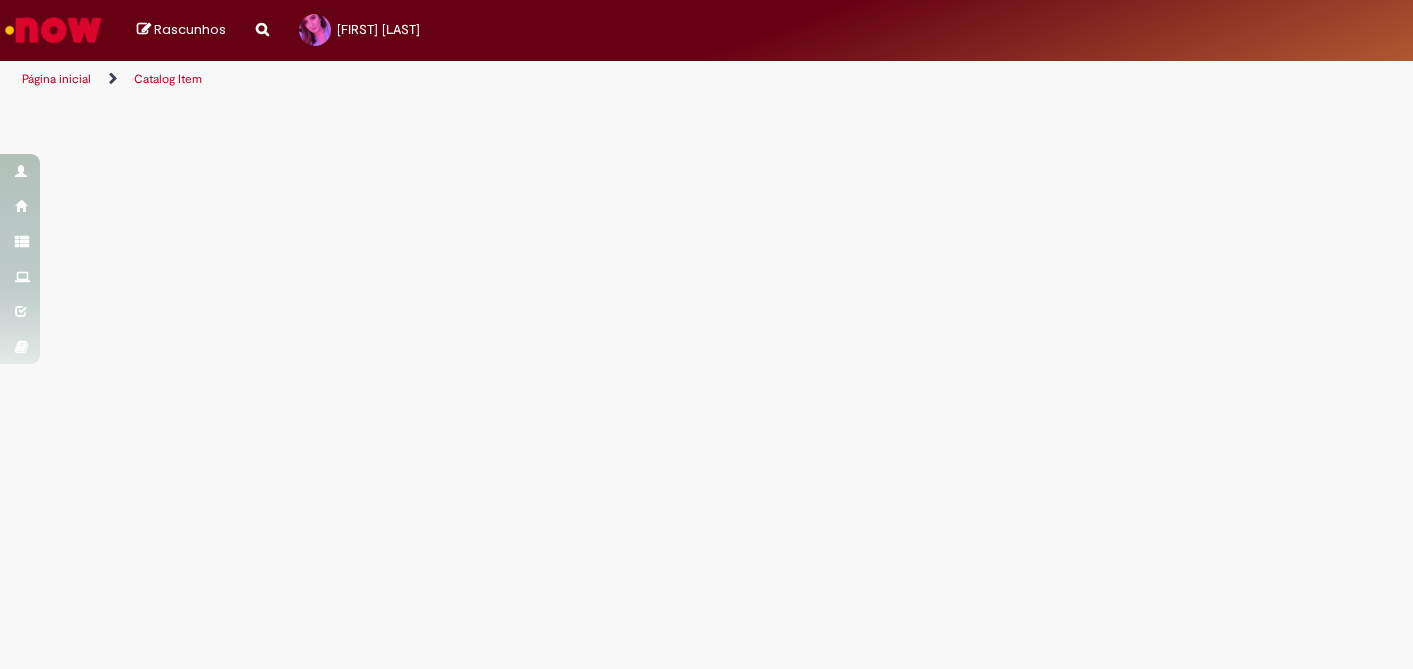 scroll, scrollTop: 0, scrollLeft: 0, axis: both 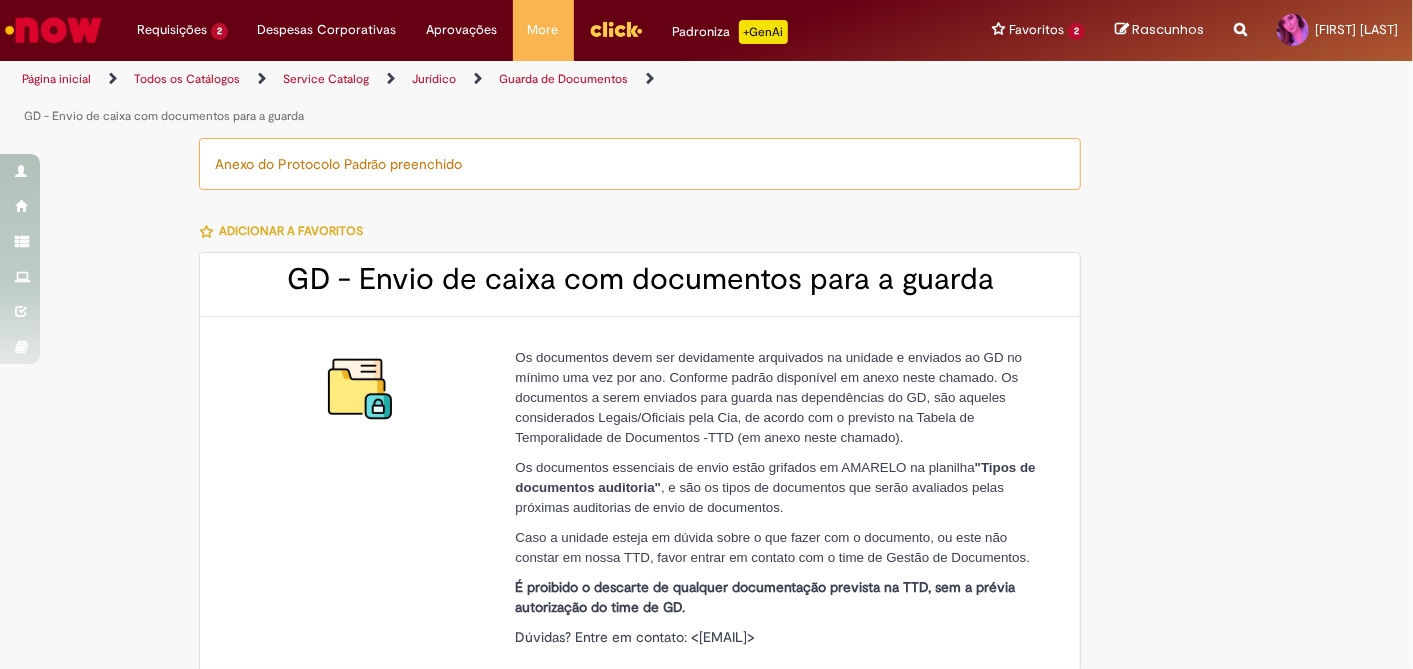 type on "********" 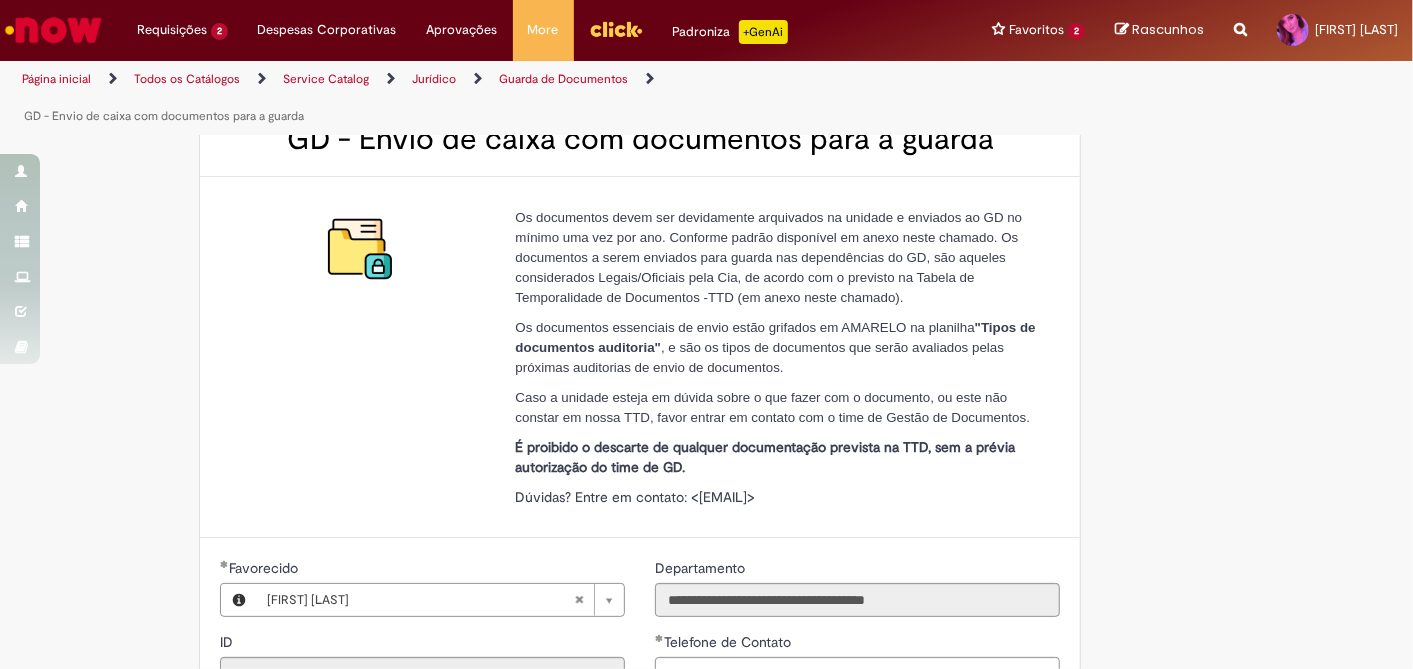 scroll, scrollTop: 111, scrollLeft: 0, axis: vertical 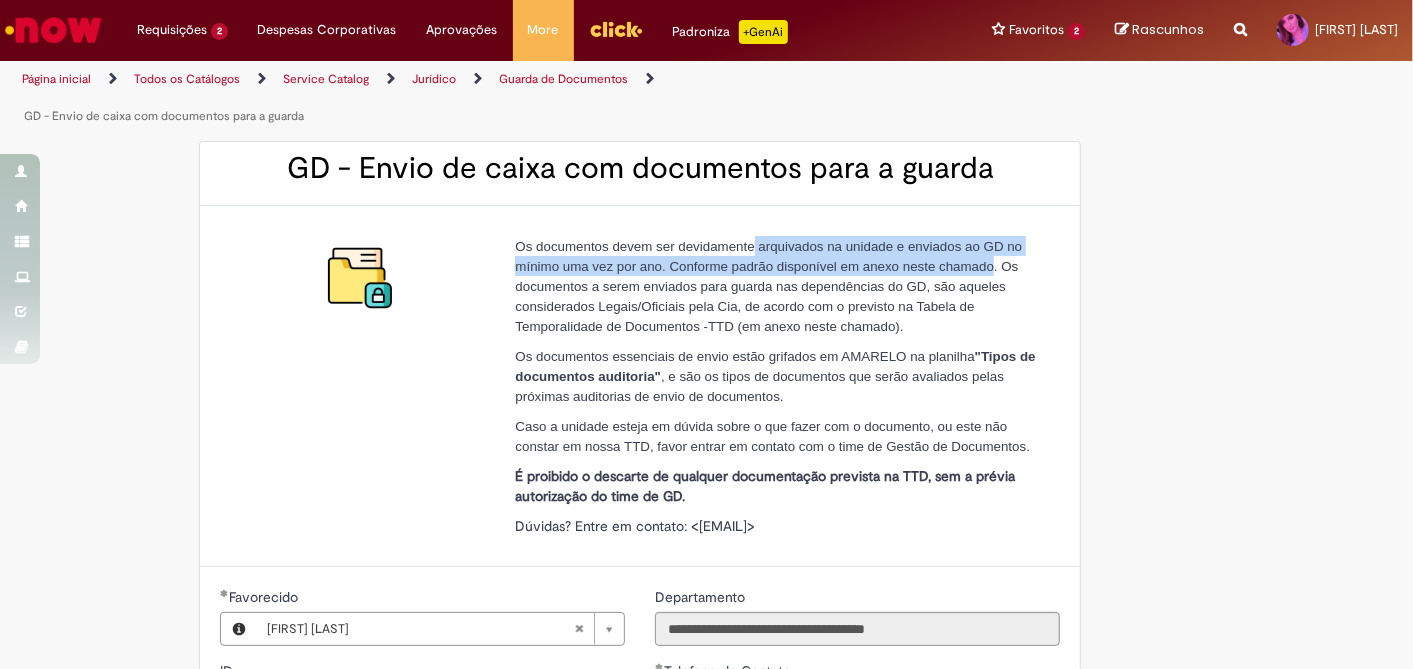 drag, startPoint x: 743, startPoint y: 240, endPoint x: 983, endPoint y: 271, distance: 241.9938 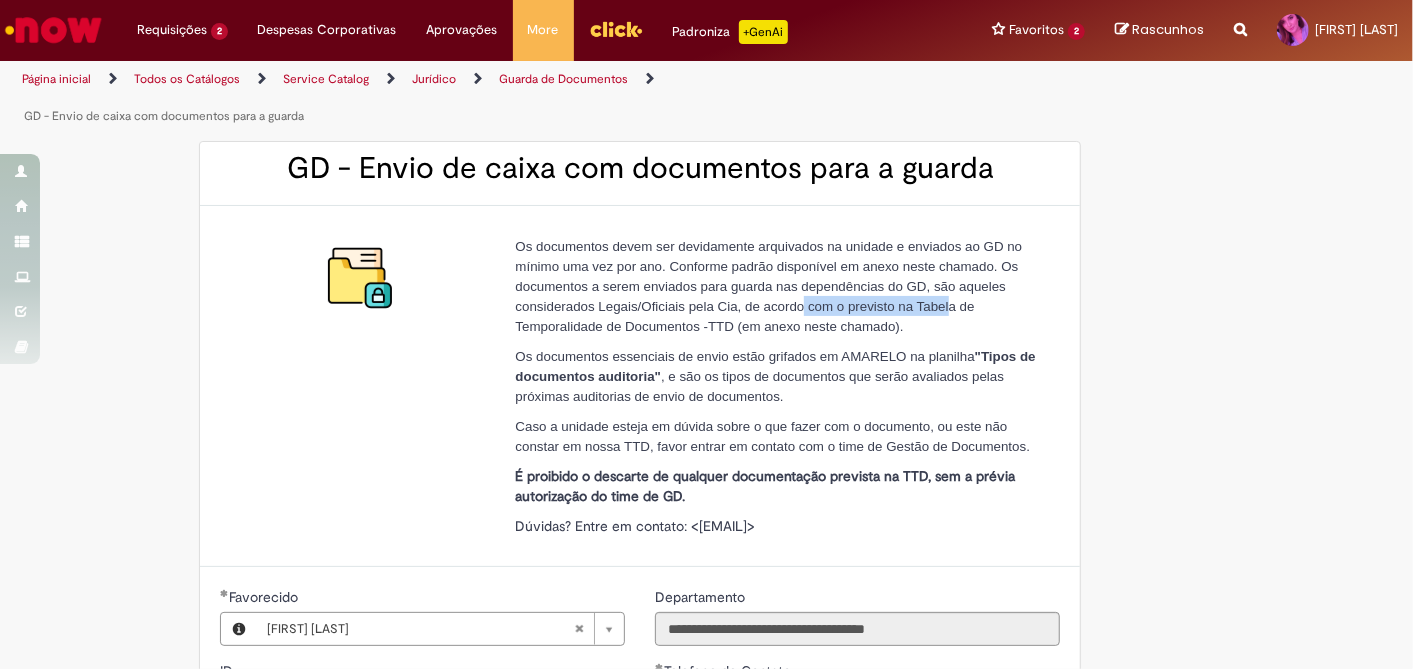 drag, startPoint x: 805, startPoint y: 300, endPoint x: 940, endPoint y: 300, distance: 135 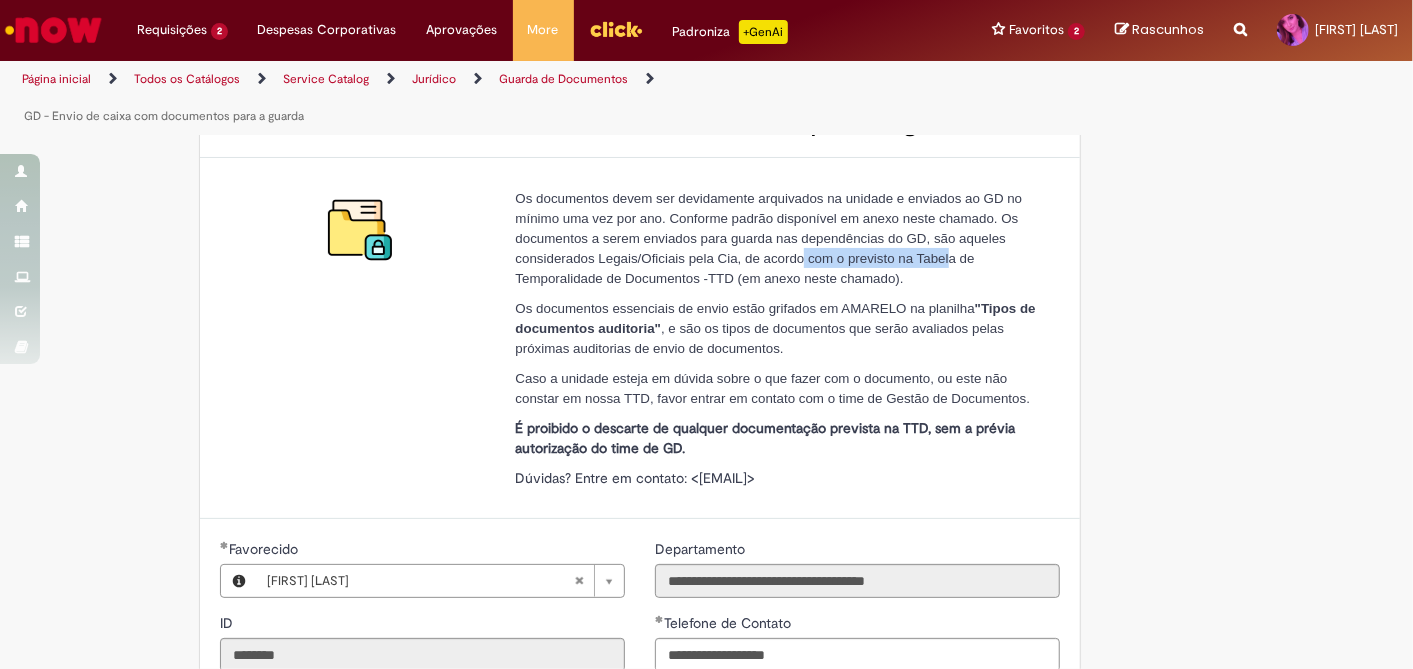 scroll, scrollTop: 222, scrollLeft: 0, axis: vertical 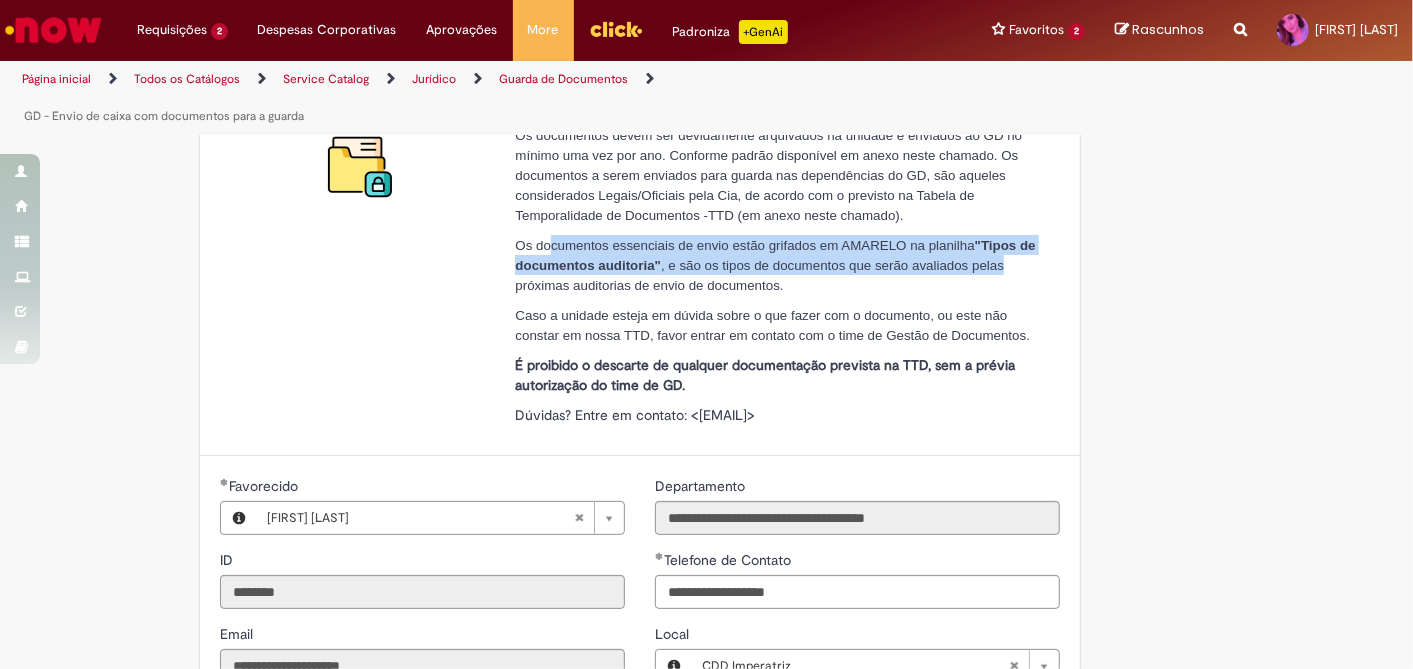 drag, startPoint x: 543, startPoint y: 247, endPoint x: 1072, endPoint y: 258, distance: 529.1144 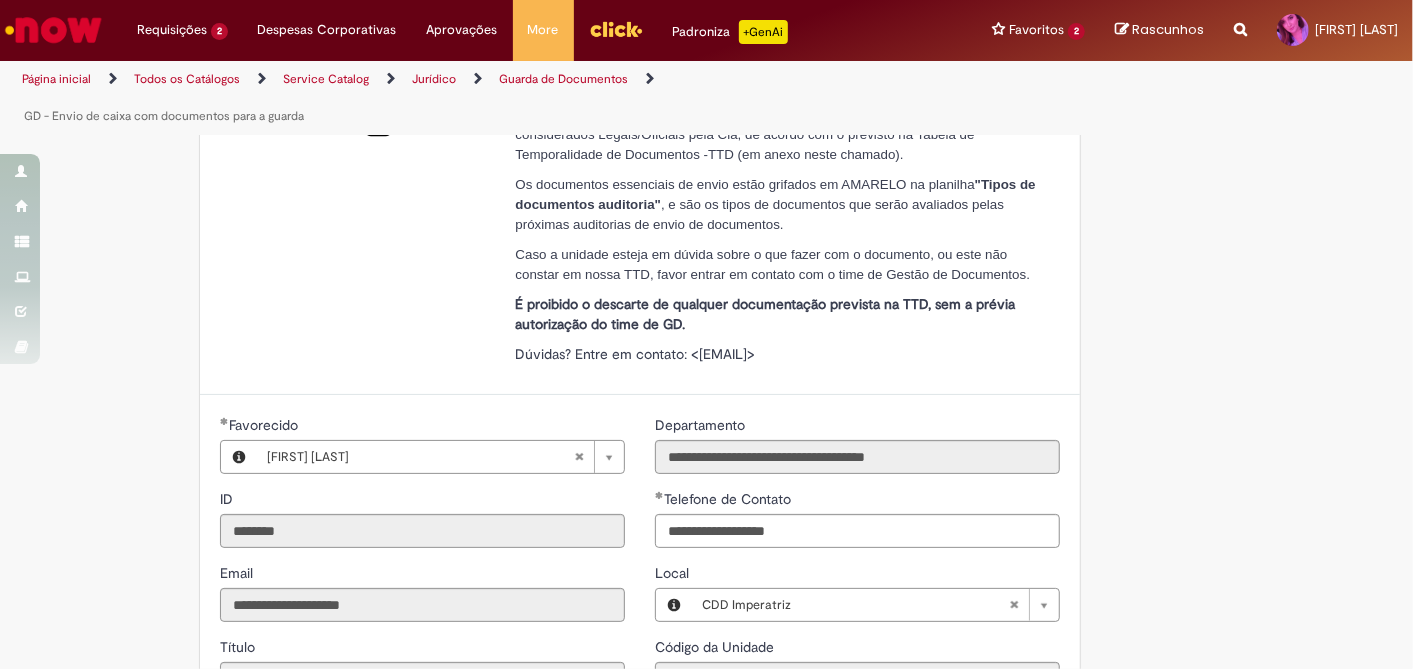 scroll, scrollTop: 333, scrollLeft: 0, axis: vertical 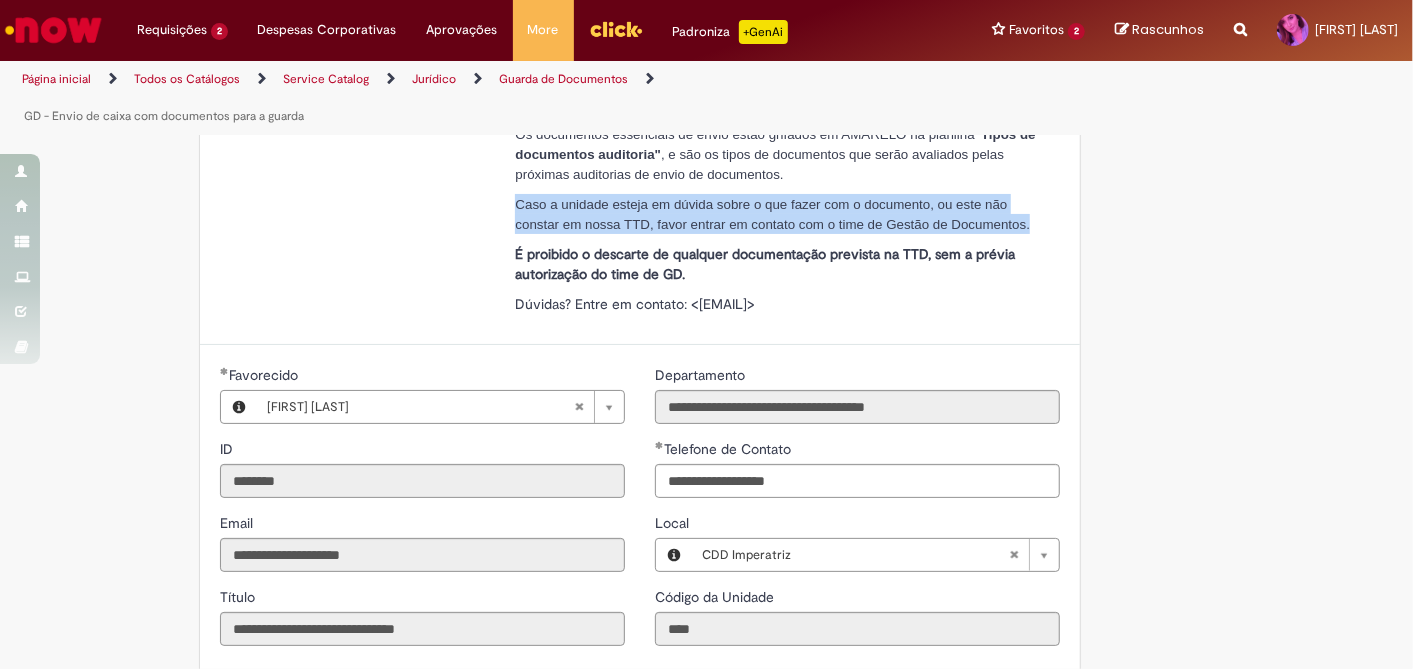 drag, startPoint x: 514, startPoint y: 200, endPoint x: 1075, endPoint y: 228, distance: 561.6983 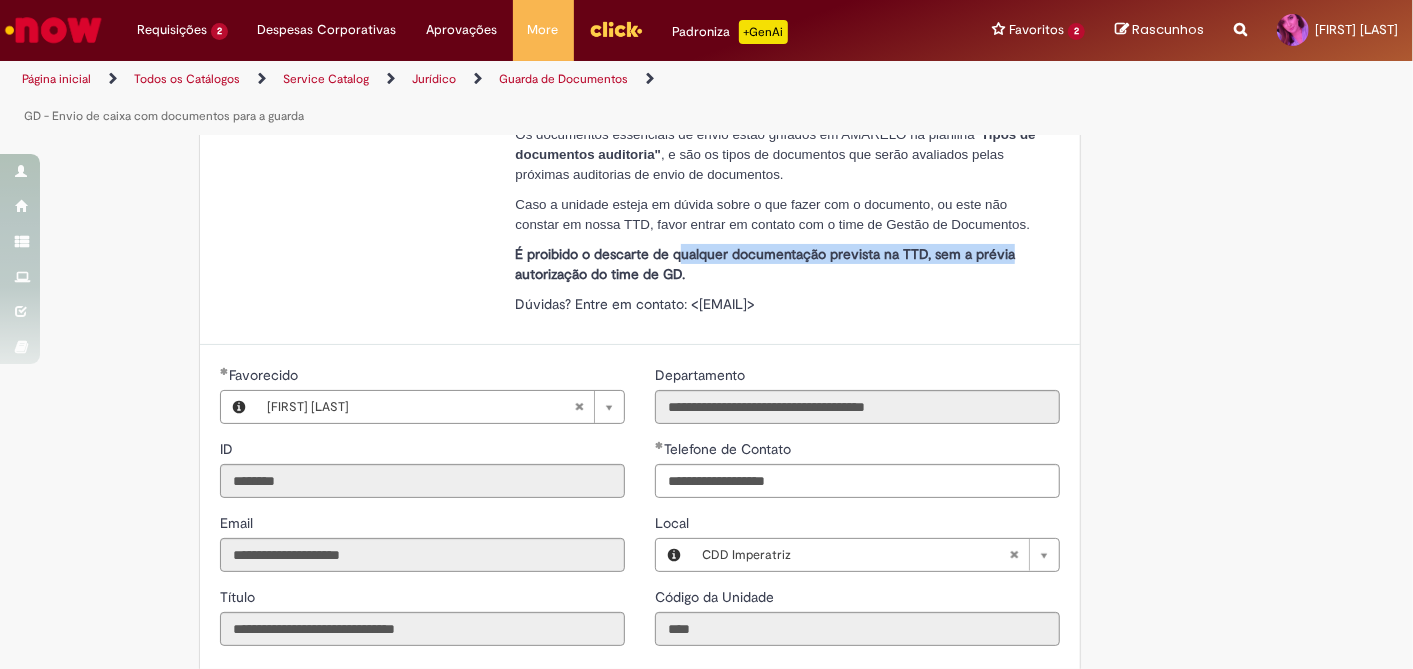 drag, startPoint x: 676, startPoint y: 242, endPoint x: 1020, endPoint y: 259, distance: 344.4198 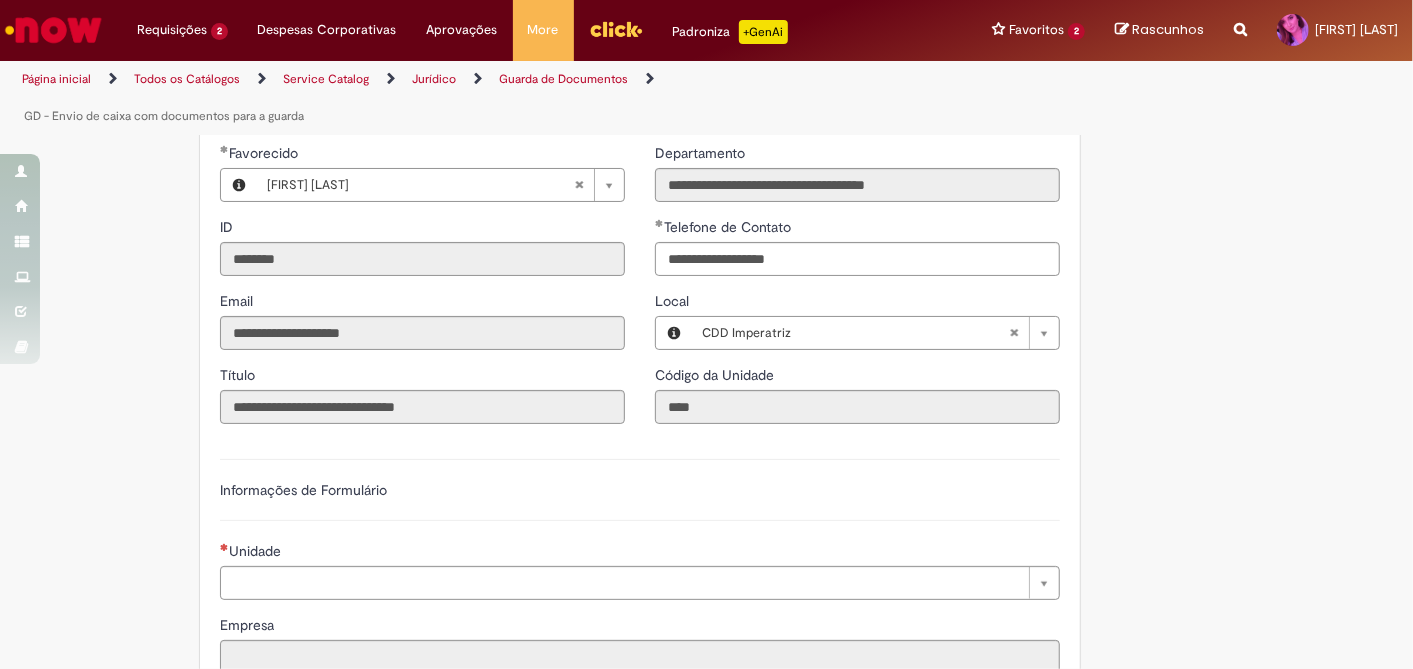 scroll, scrollTop: 666, scrollLeft: 0, axis: vertical 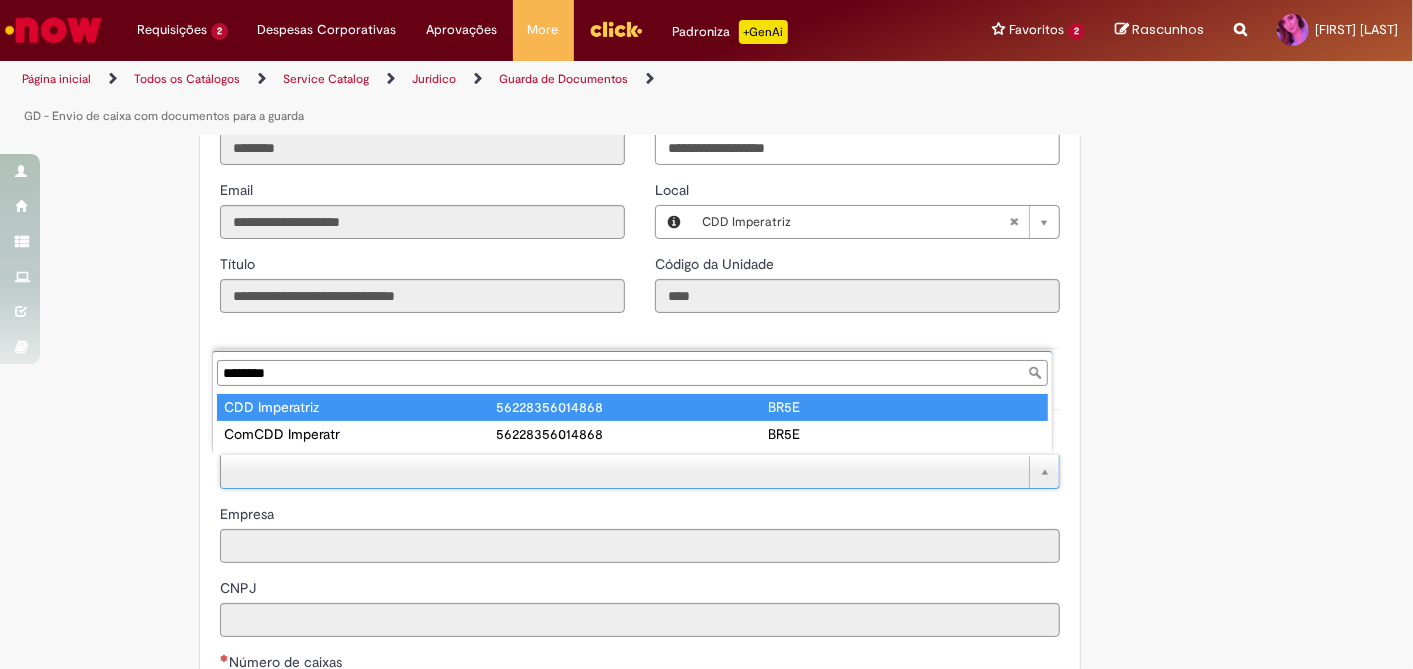 type on "********" 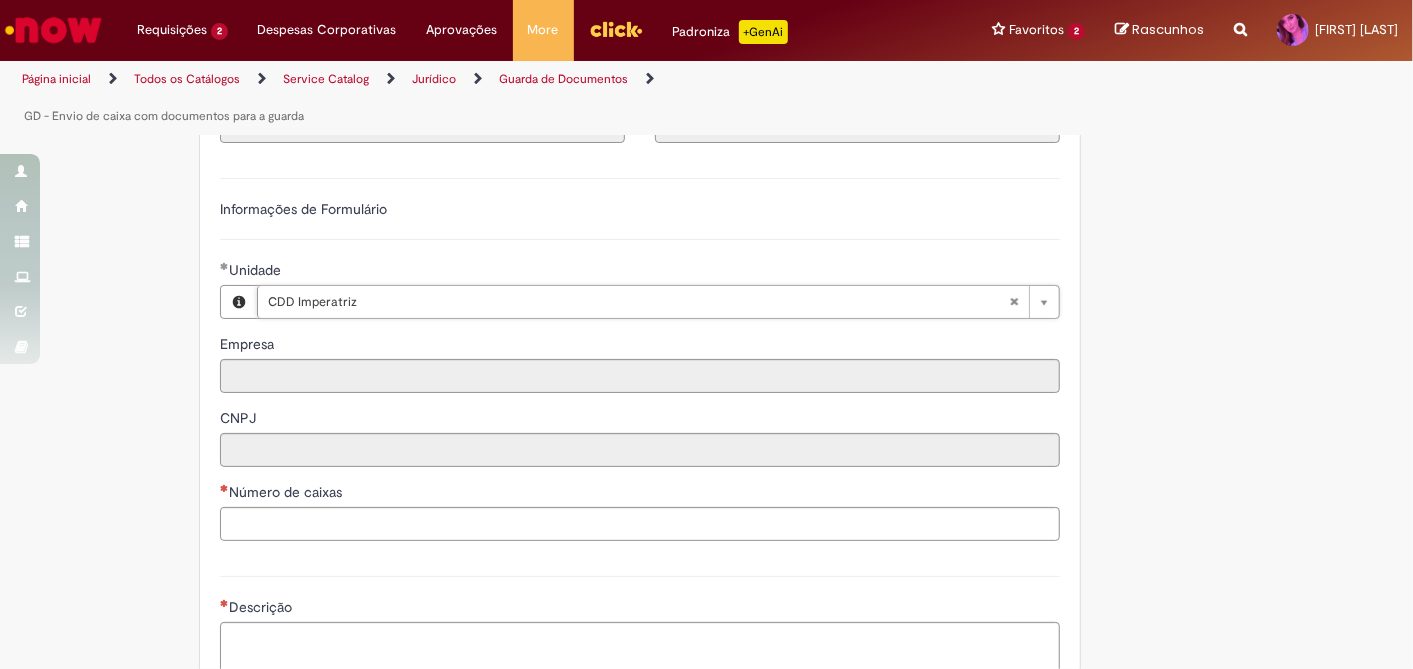 scroll, scrollTop: 1000, scrollLeft: 0, axis: vertical 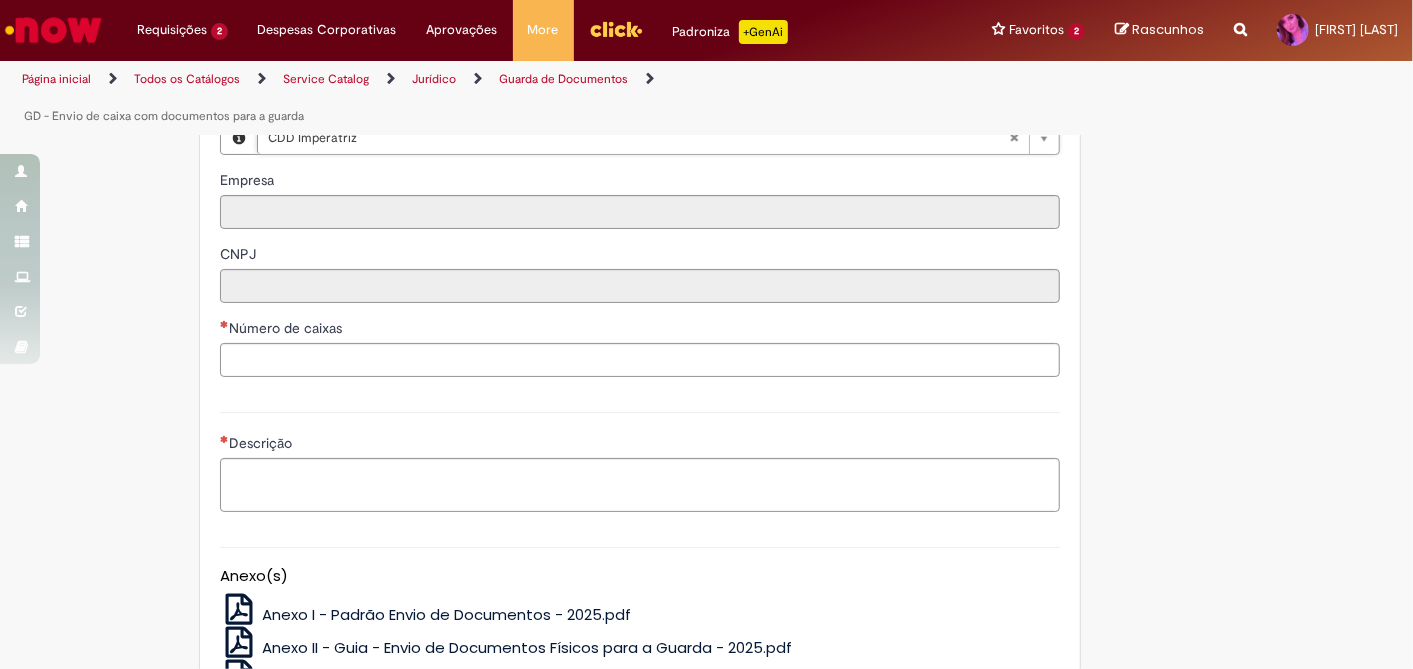click on "Anexo do Protocolo Padrão preenchido
Adicionar a Favoritos
GD - Envio de caixa com documentos para a guarda
Os documentos devem ser devidamente arquivados na unidade e enviados ao GD no mínimo uma vez por ano. Conforme padrão disponível em anexo neste chamado. Os documentos a serem enviados para guarda nas dependências do GD, são aqueles considerados Legais/Oficiais pela Cia, de acordo com o previsto na Tabela de Temporalidade de Documentos -TTD (em anexo neste chamado).
Os documentos essenciais de envio estão grifados em AMARELO na planilha  "Tipos de documentos auditoria" , e são os tipos de documentos que serão avaliados pelas próximas auditorias de envio de documentos.
Caso a unidade esteja em dúvida sobre o que fazer com o documento, ou este não constar em nossa TTD, favor entrar em contato com o time de Gestão de Documentos." at bounding box center [707, 123] 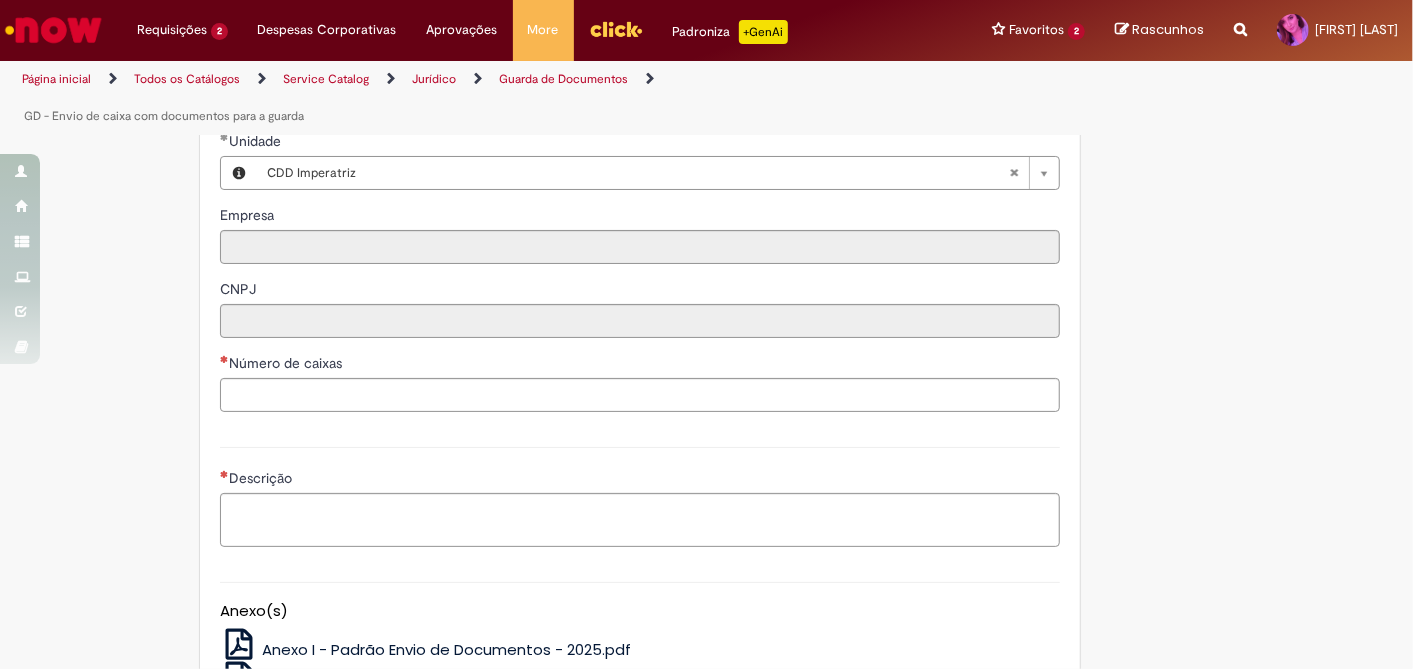 scroll, scrollTop: 1000, scrollLeft: 0, axis: vertical 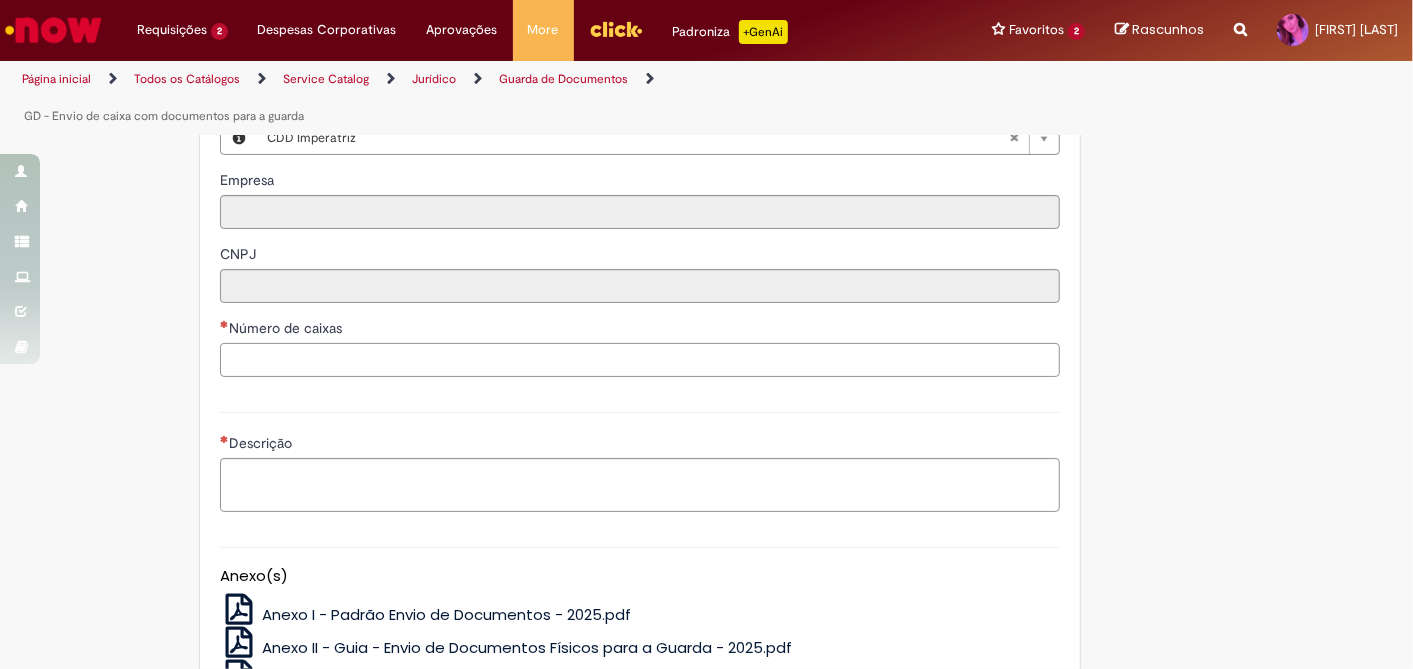 click on "Número de caixas" at bounding box center (640, 360) 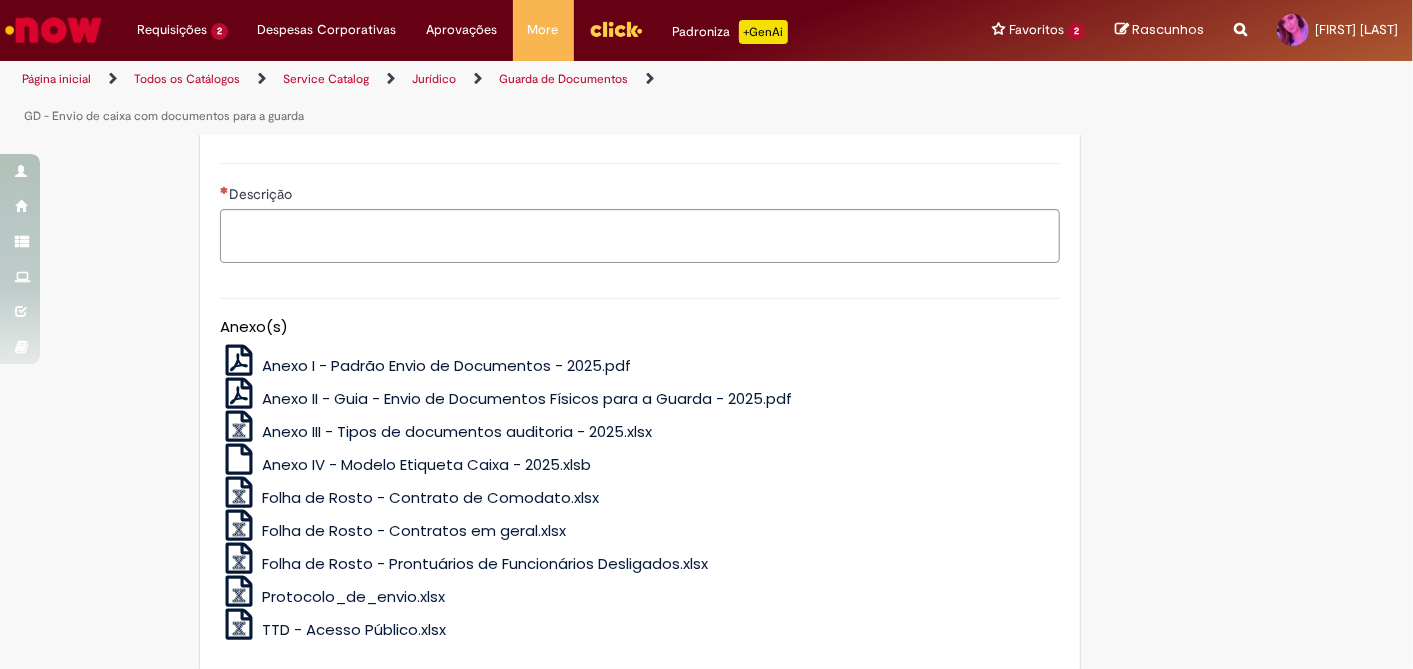 scroll, scrollTop: 1333, scrollLeft: 0, axis: vertical 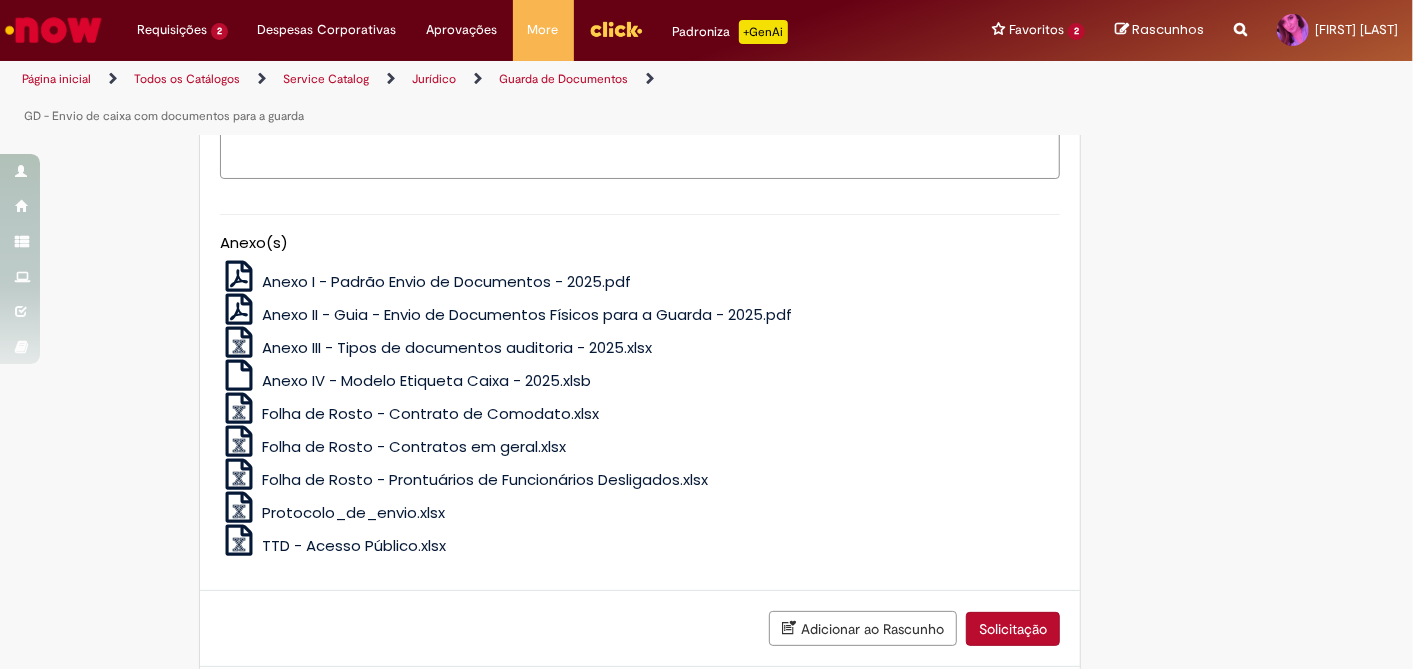 click on "Protocolo_de_envio.xlsx" at bounding box center (353, 512) 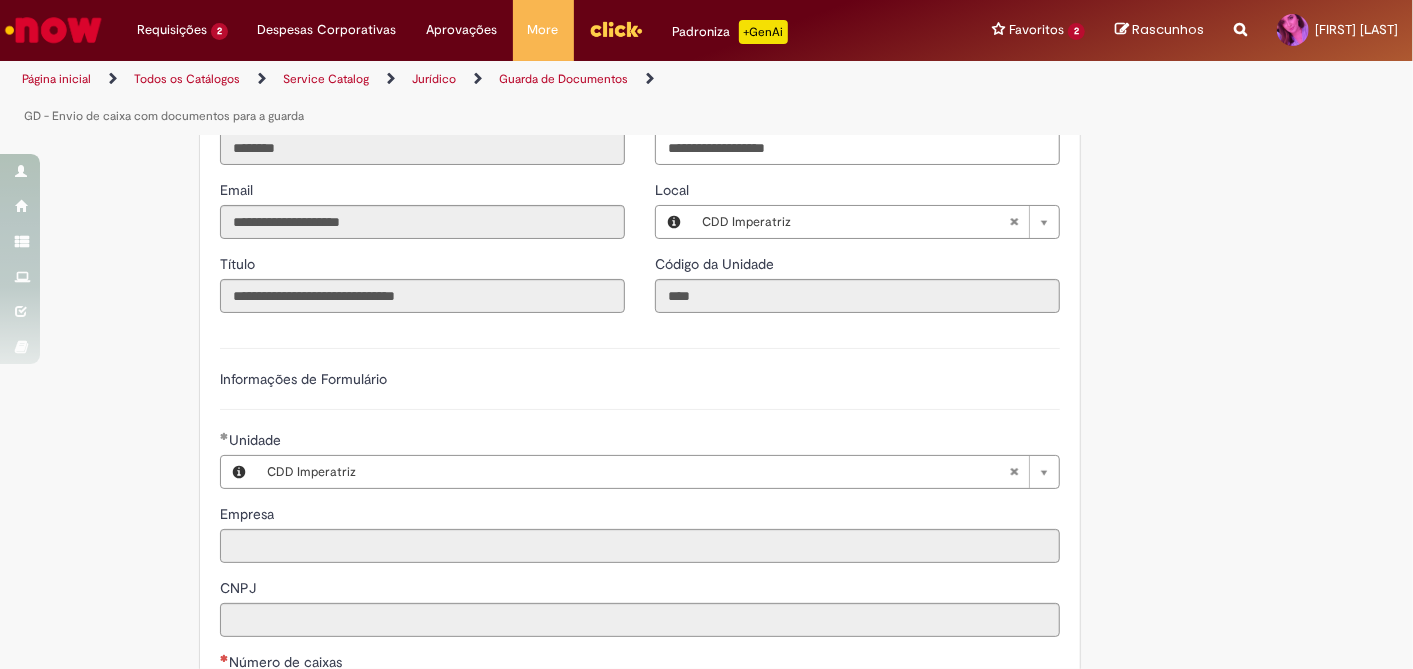 scroll, scrollTop: 0, scrollLeft: 0, axis: both 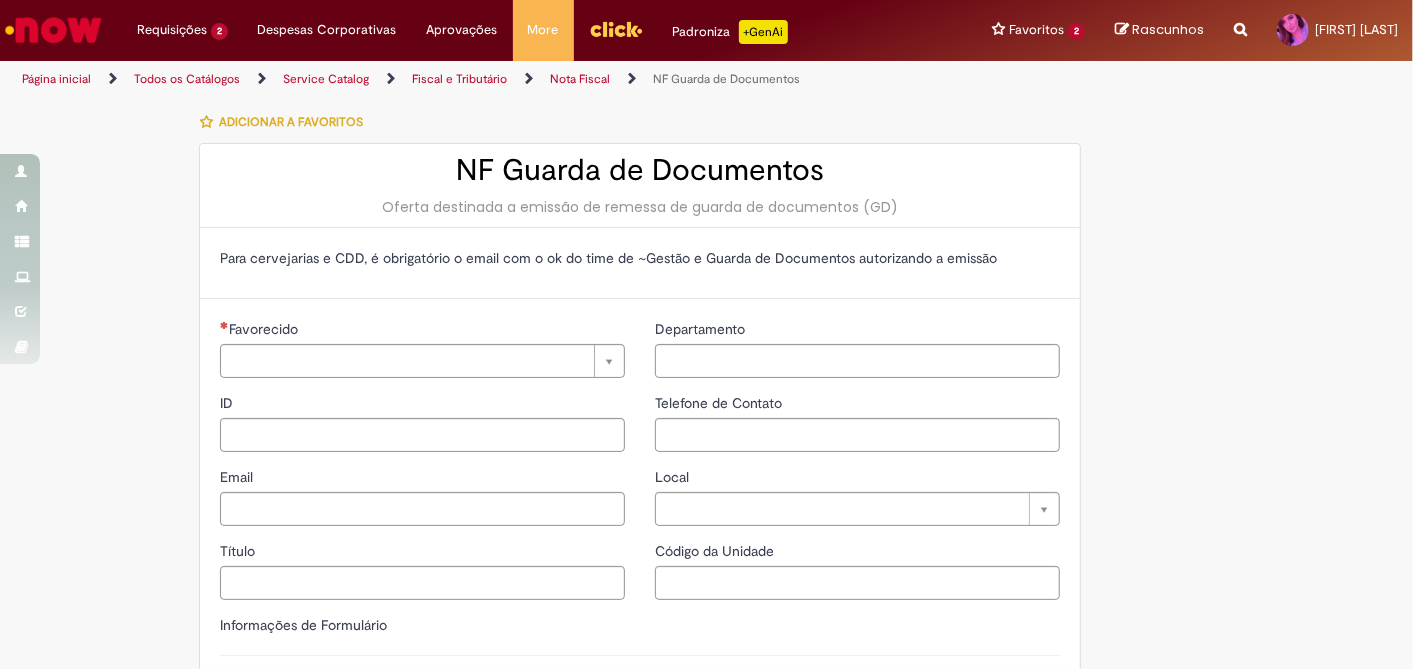 type on "********" 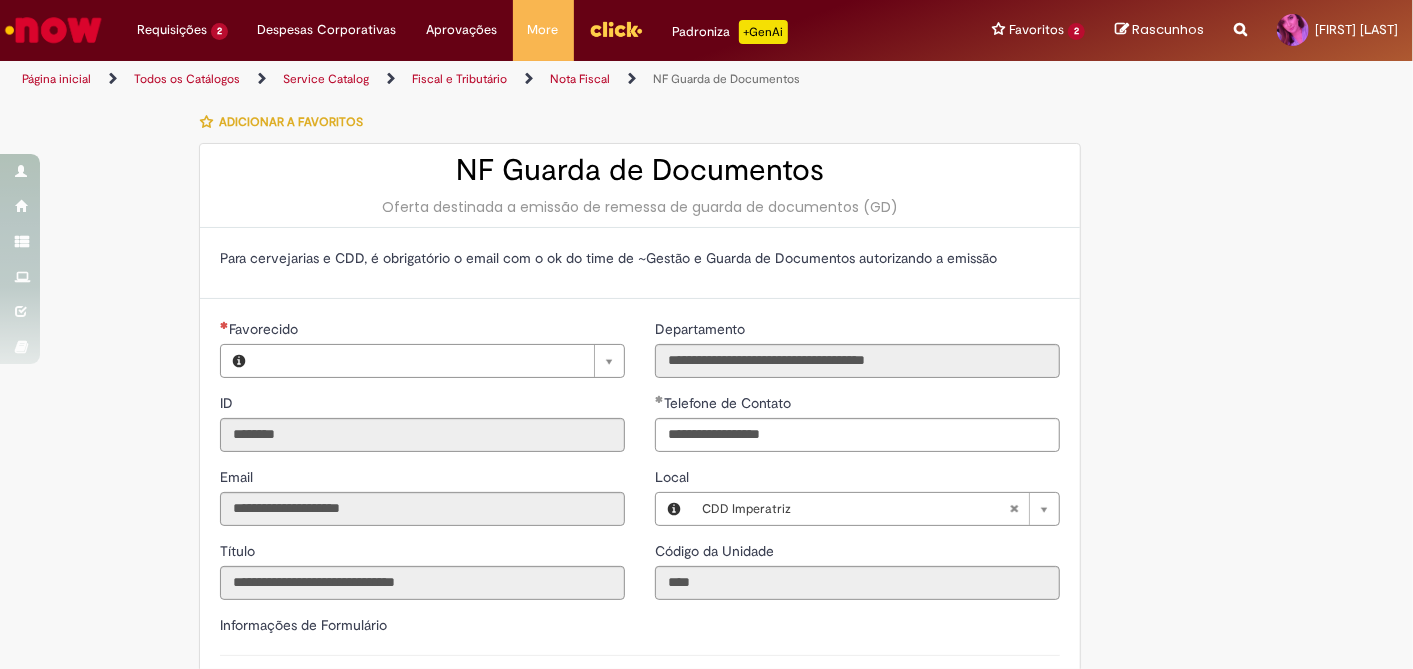 type on "**********" 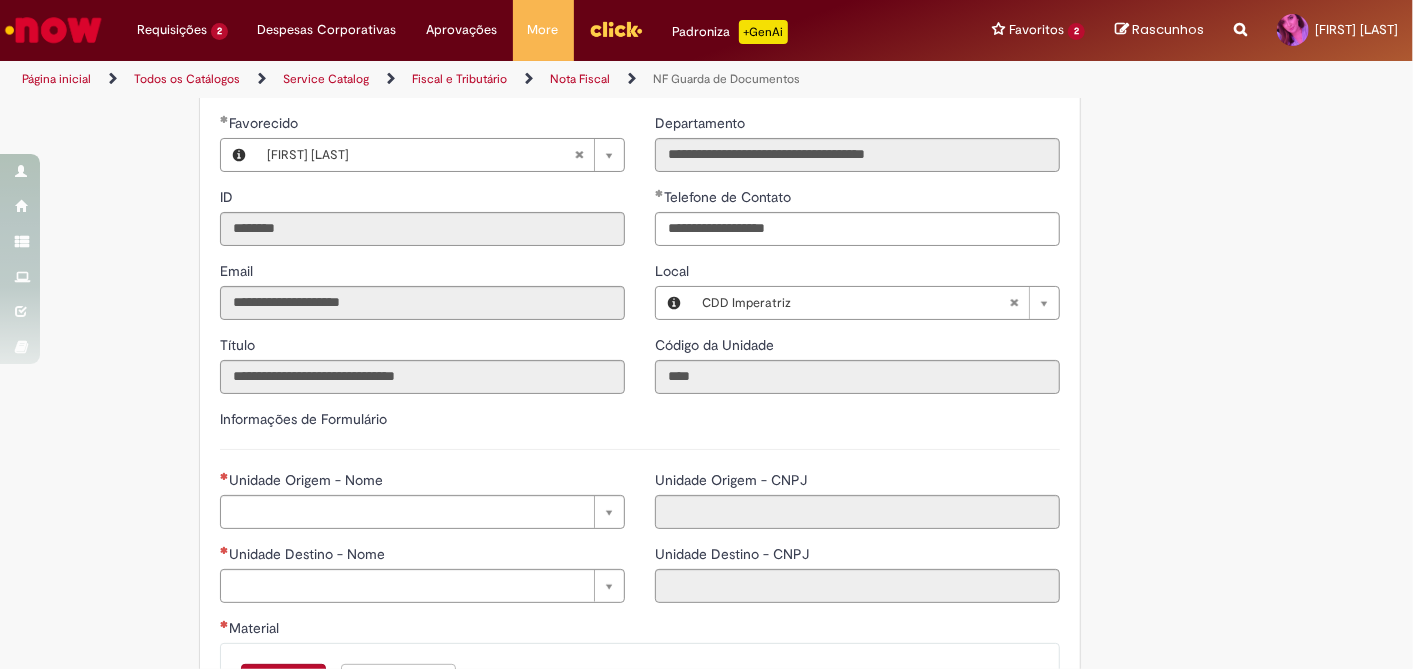 scroll, scrollTop: 222, scrollLeft: 0, axis: vertical 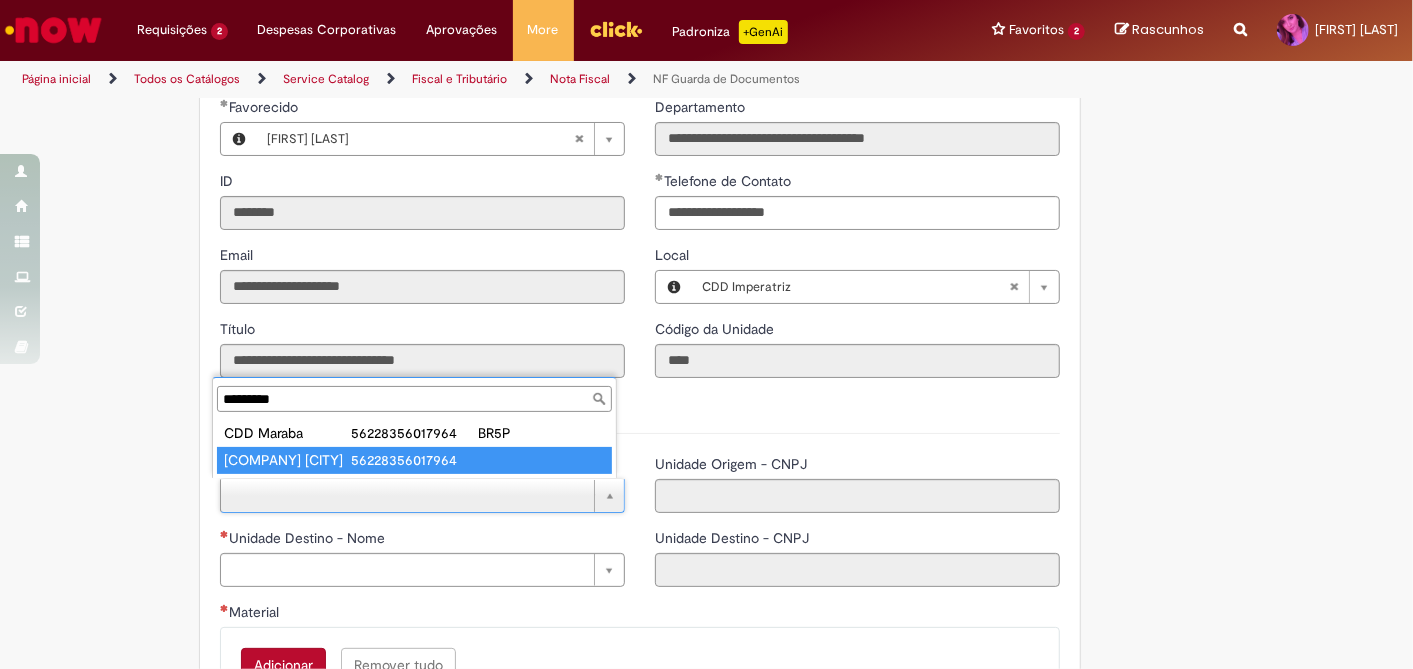 type on "*********" 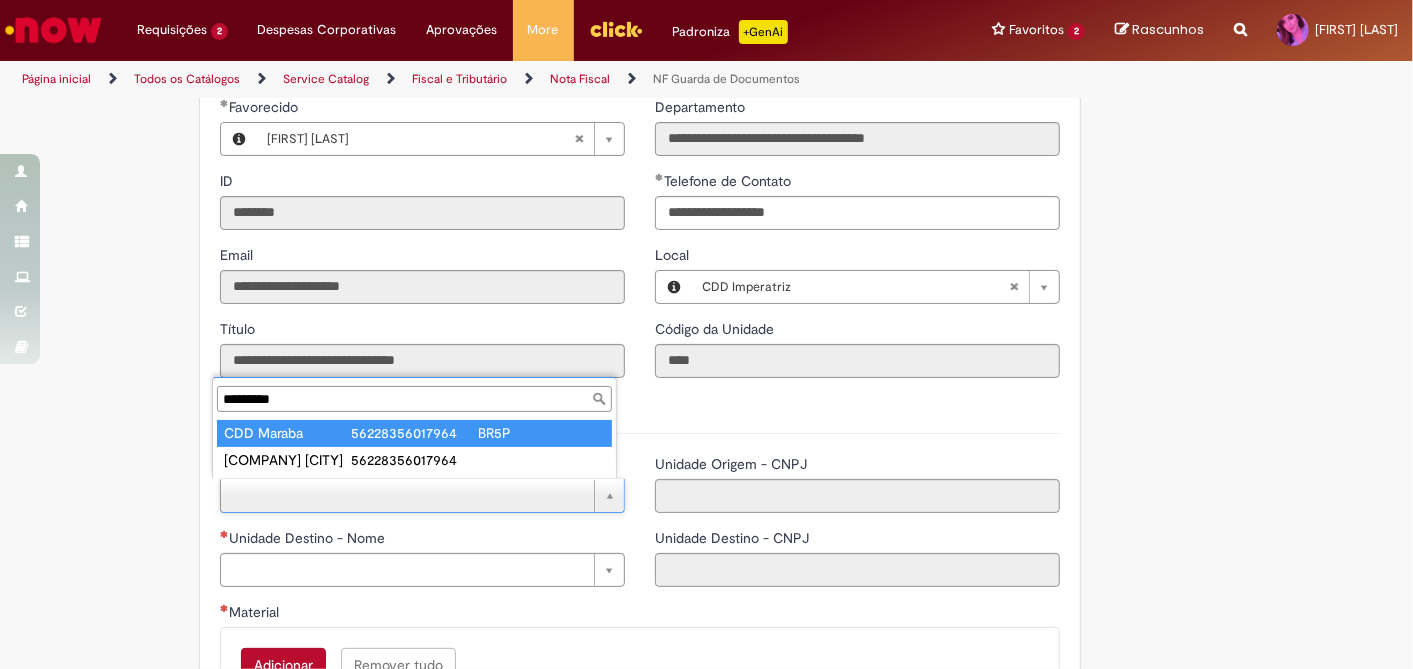 type on "**********" 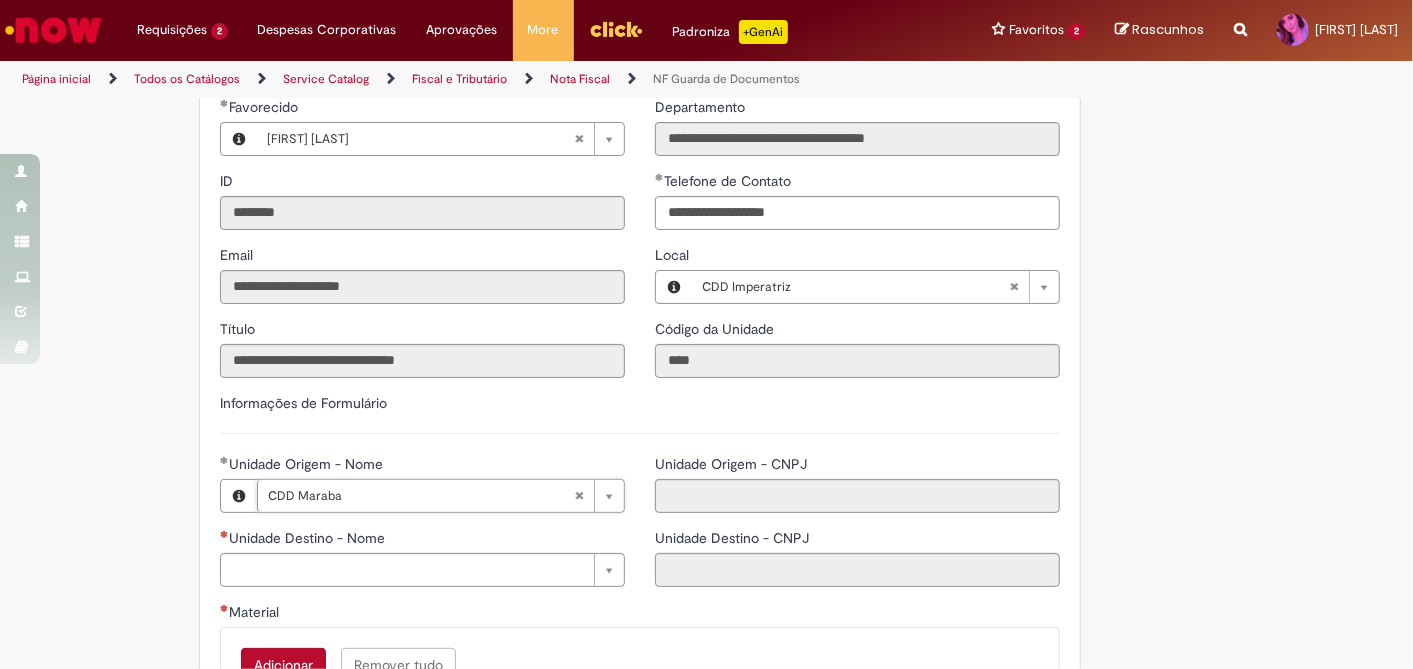type on "**********" 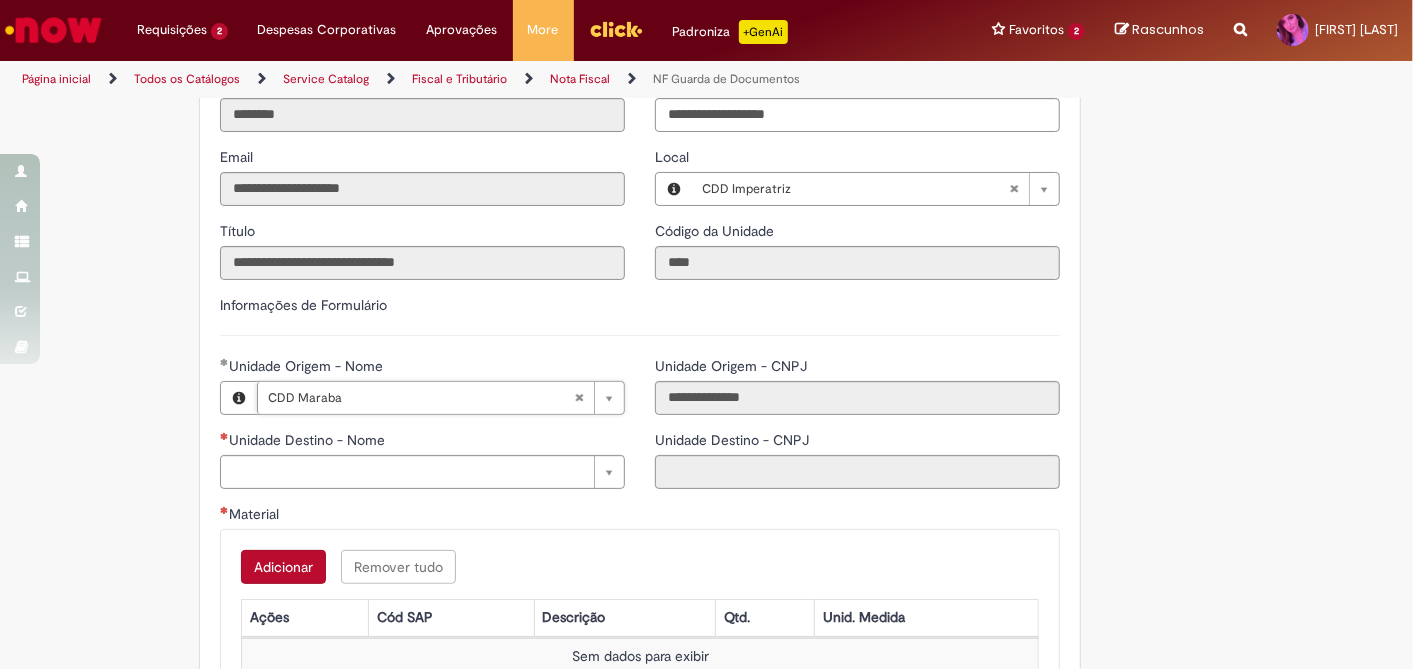 scroll, scrollTop: 444, scrollLeft: 0, axis: vertical 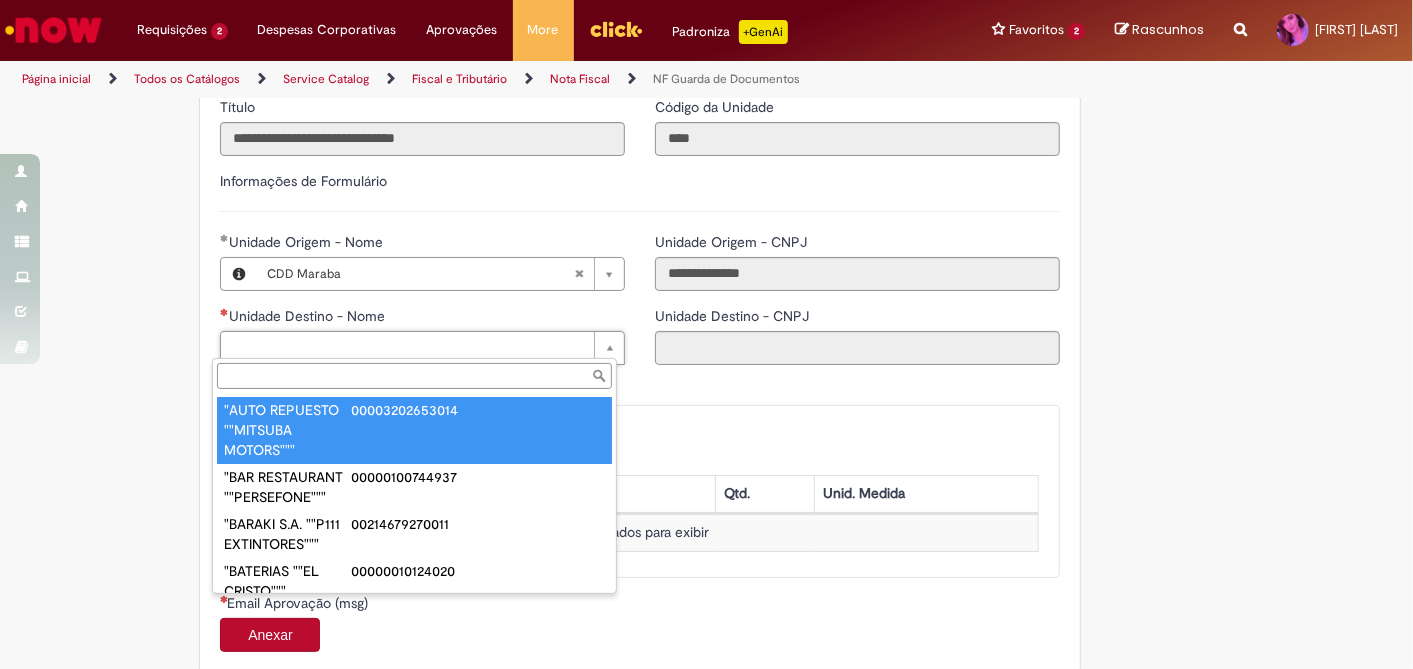 paste on "**********" 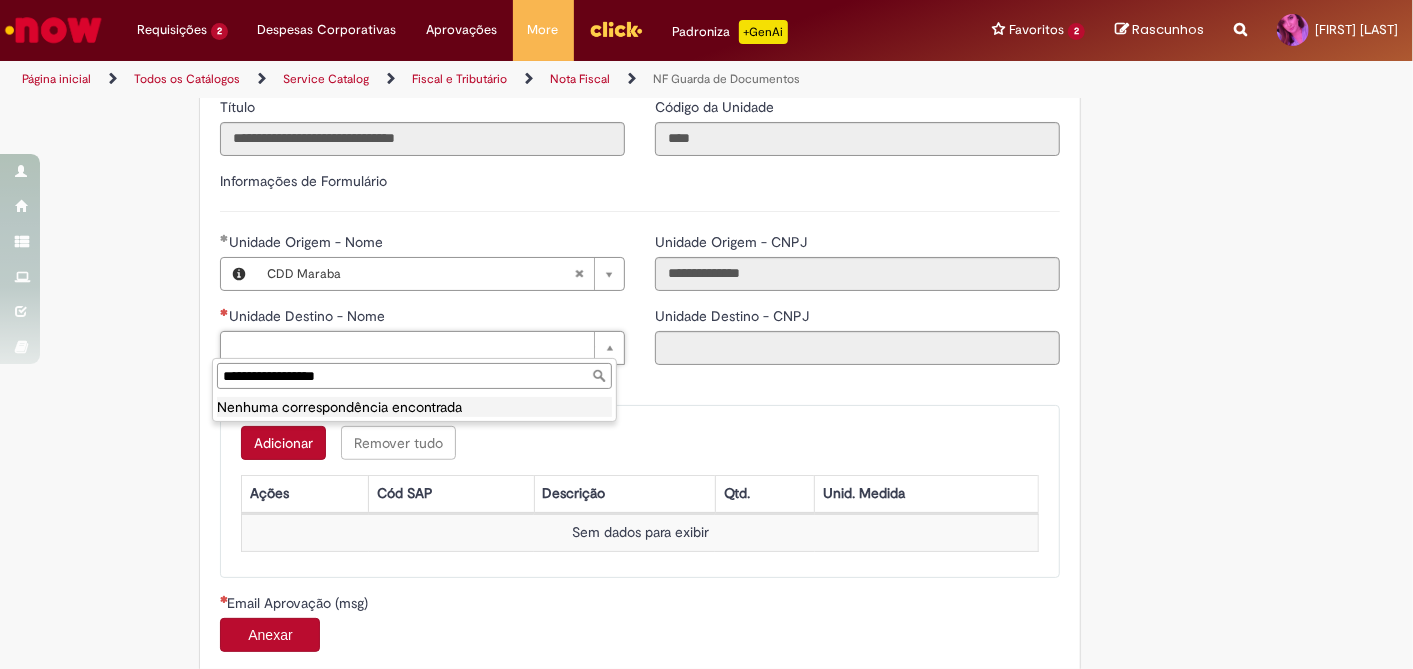 click on "**********" at bounding box center [414, 376] 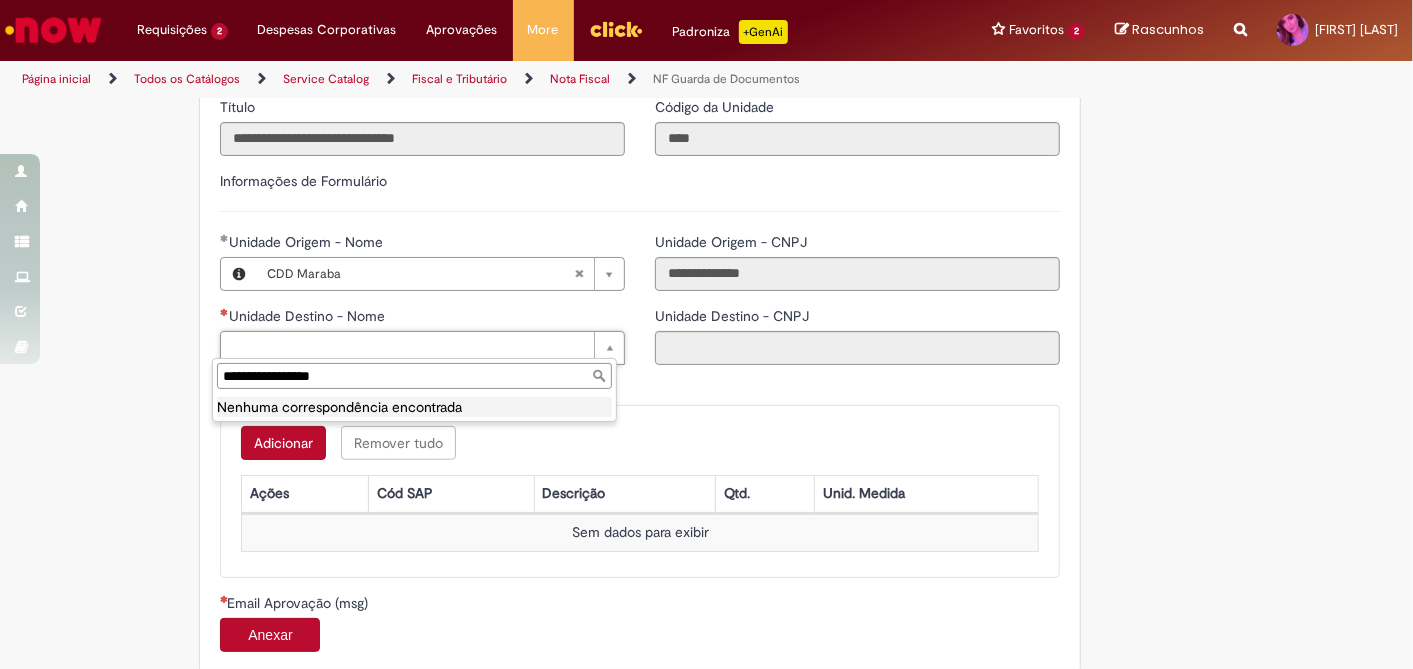 click on "**********" at bounding box center (414, 376) 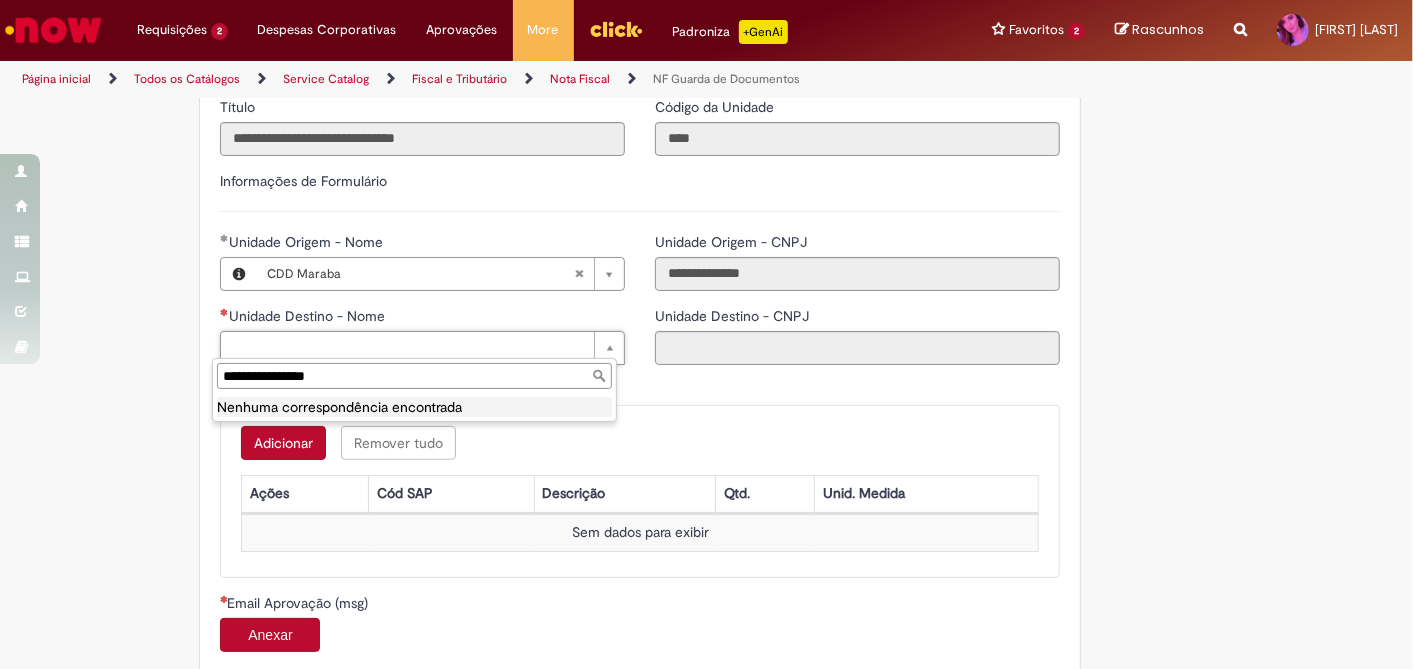 click on "**********" at bounding box center [414, 376] 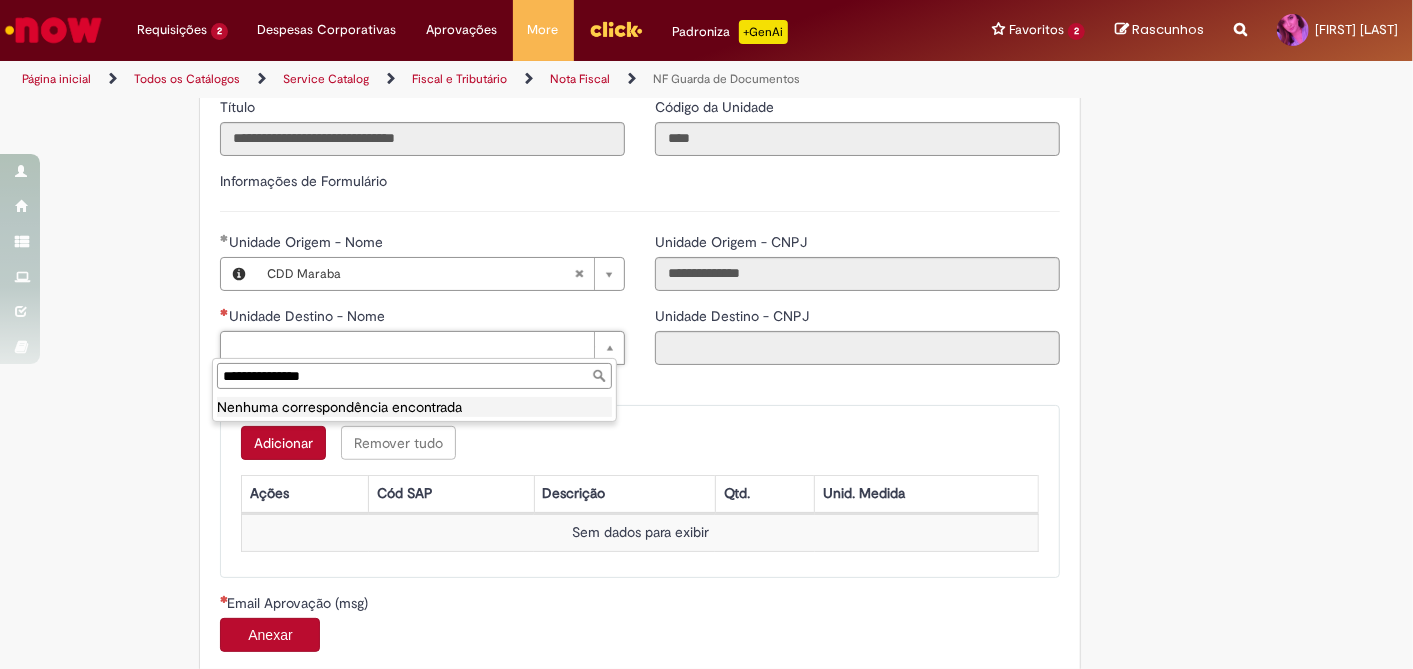 click on "**********" at bounding box center (414, 376) 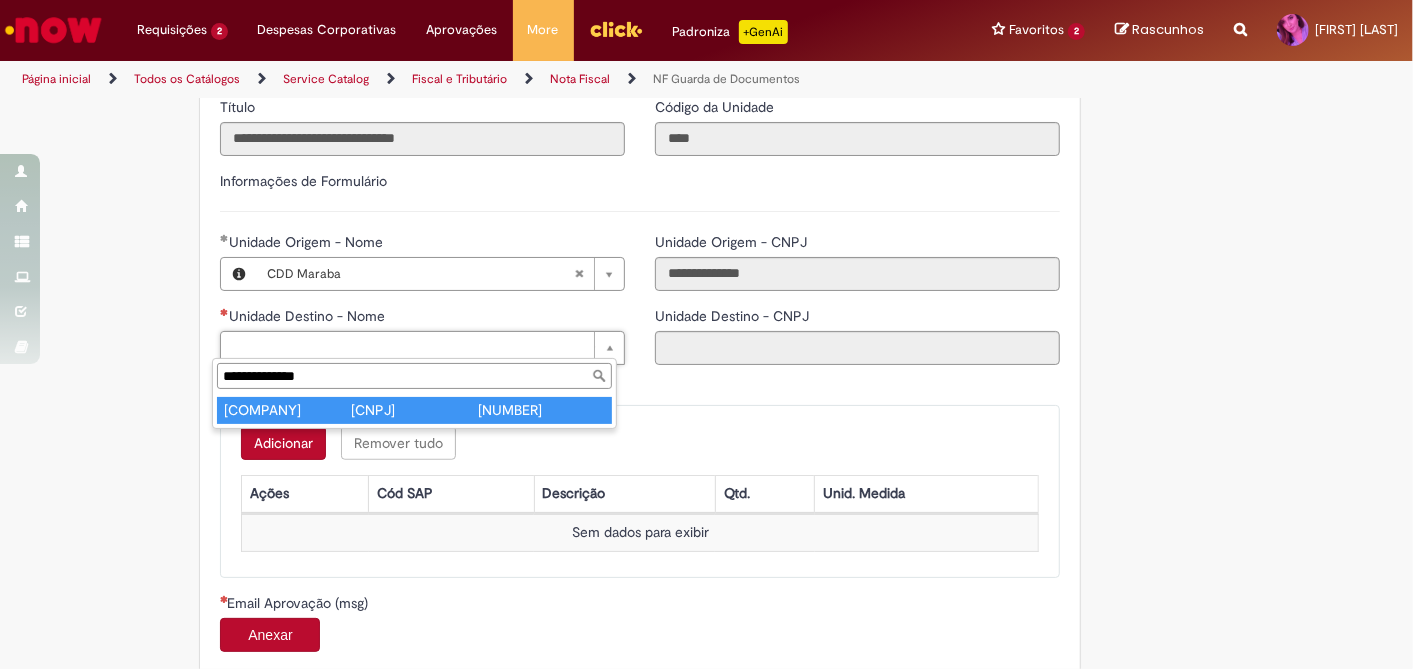 type on "**********" 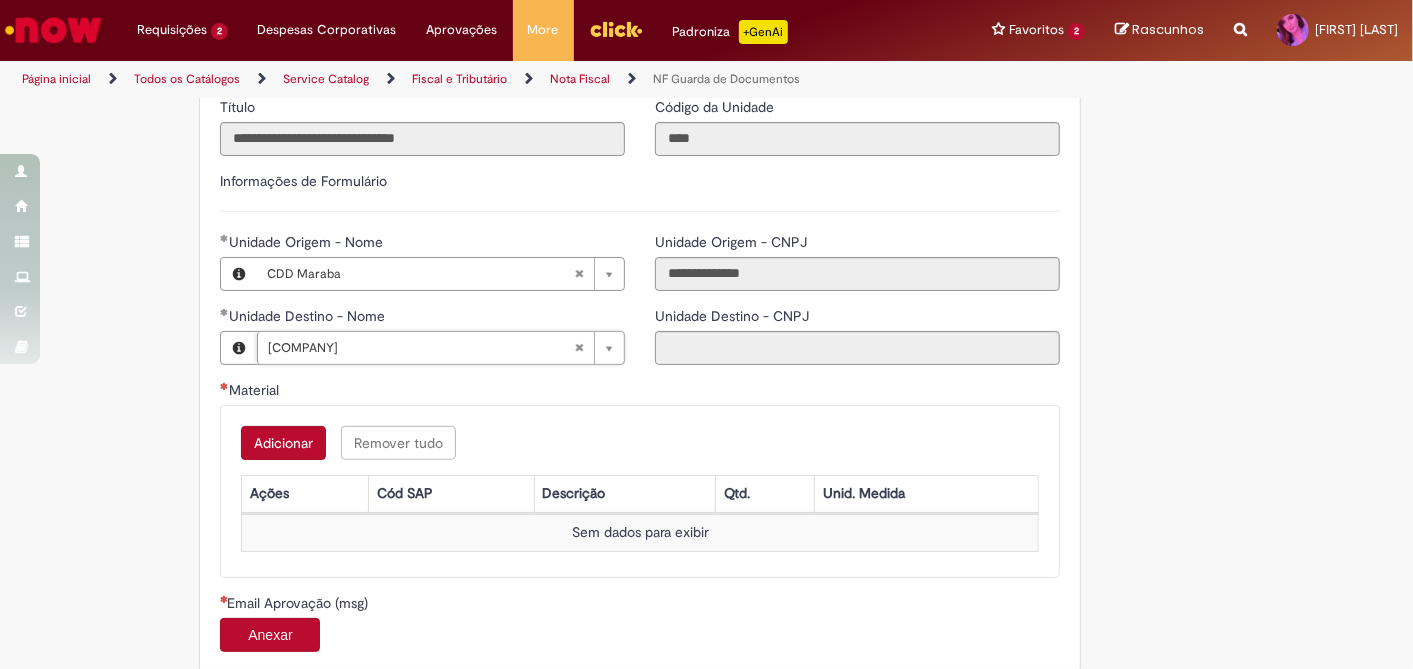 type on "**********" 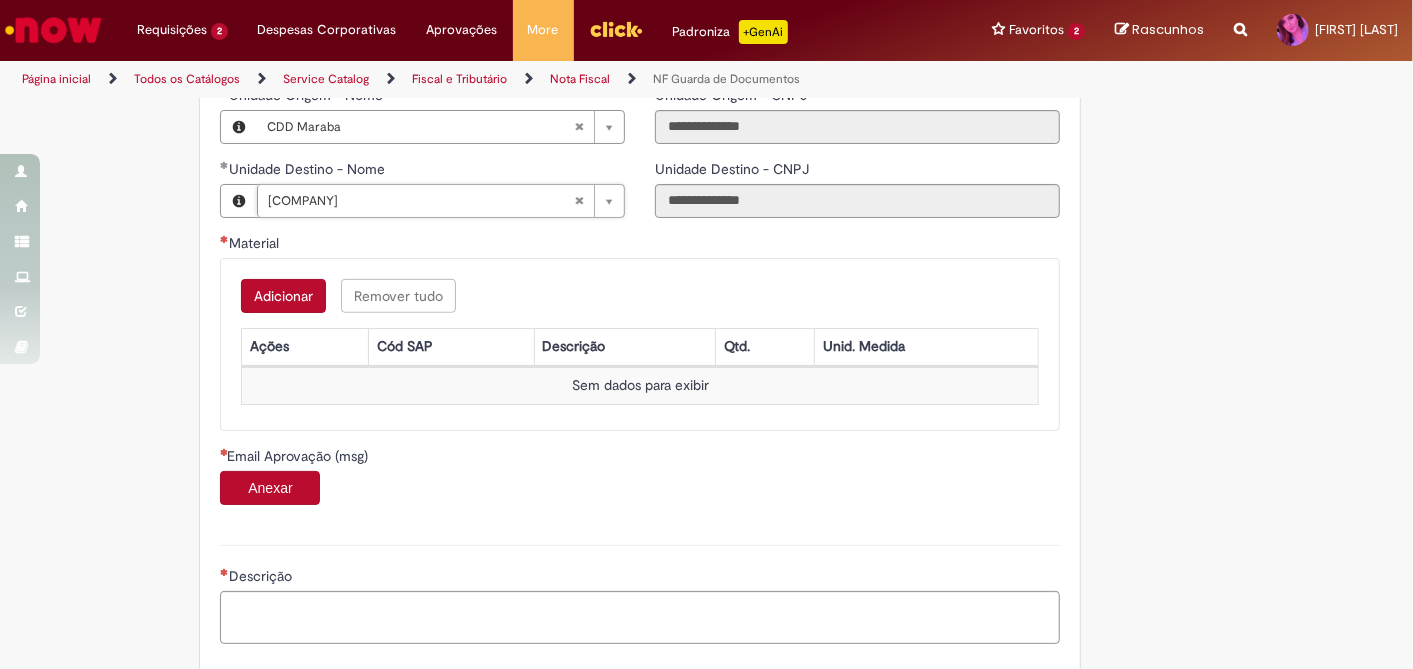 scroll, scrollTop: 555, scrollLeft: 0, axis: vertical 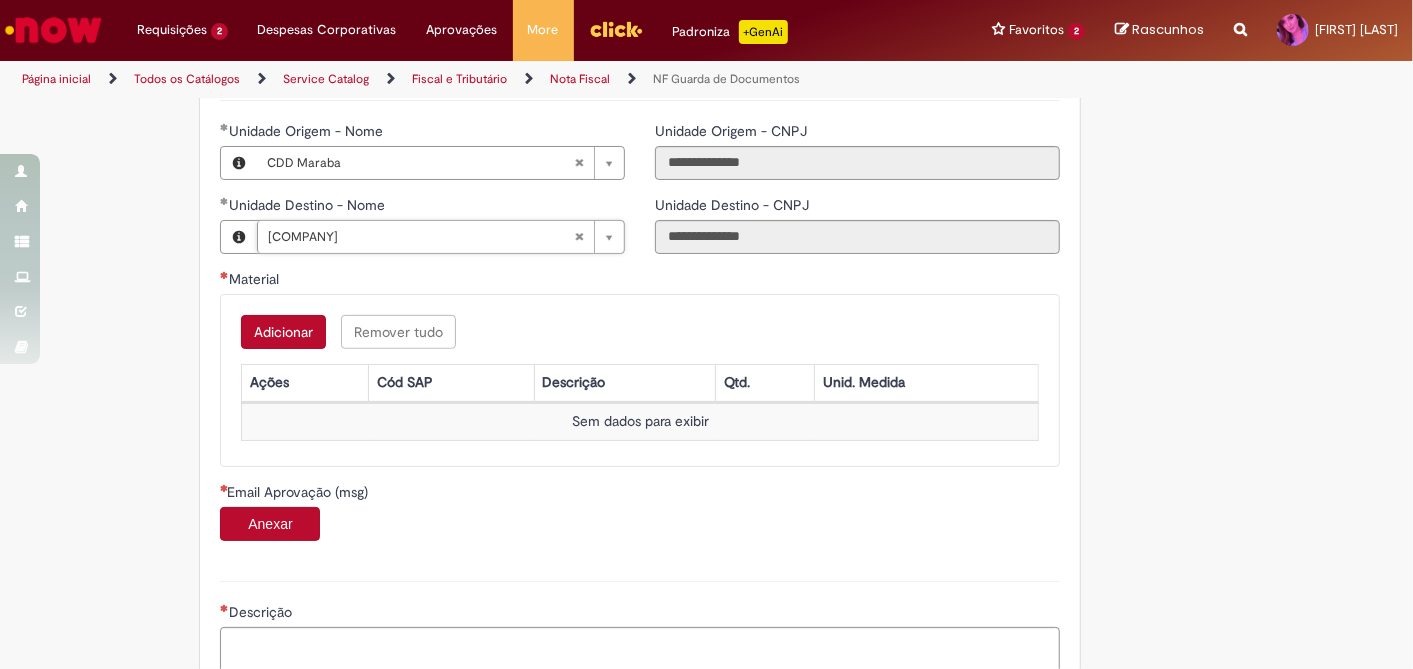 click on "Adicionar" at bounding box center (283, 332) 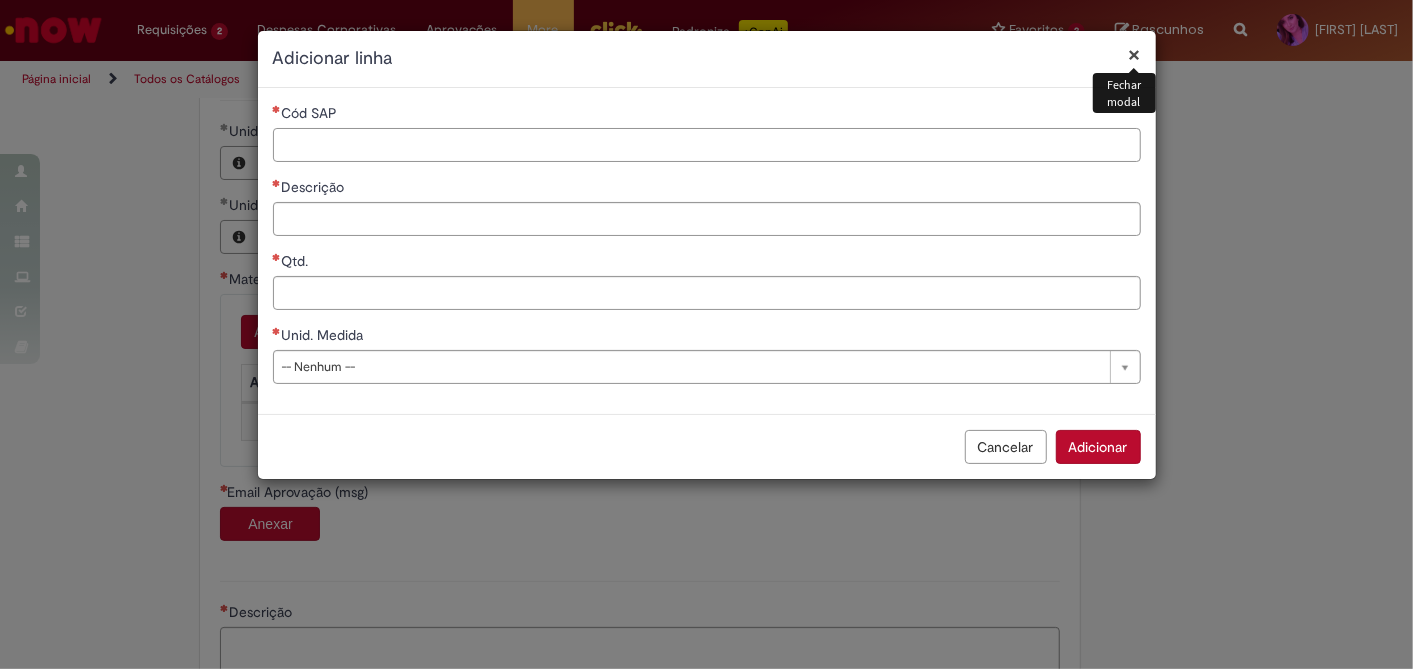click on "Cód SAP" at bounding box center [707, 145] 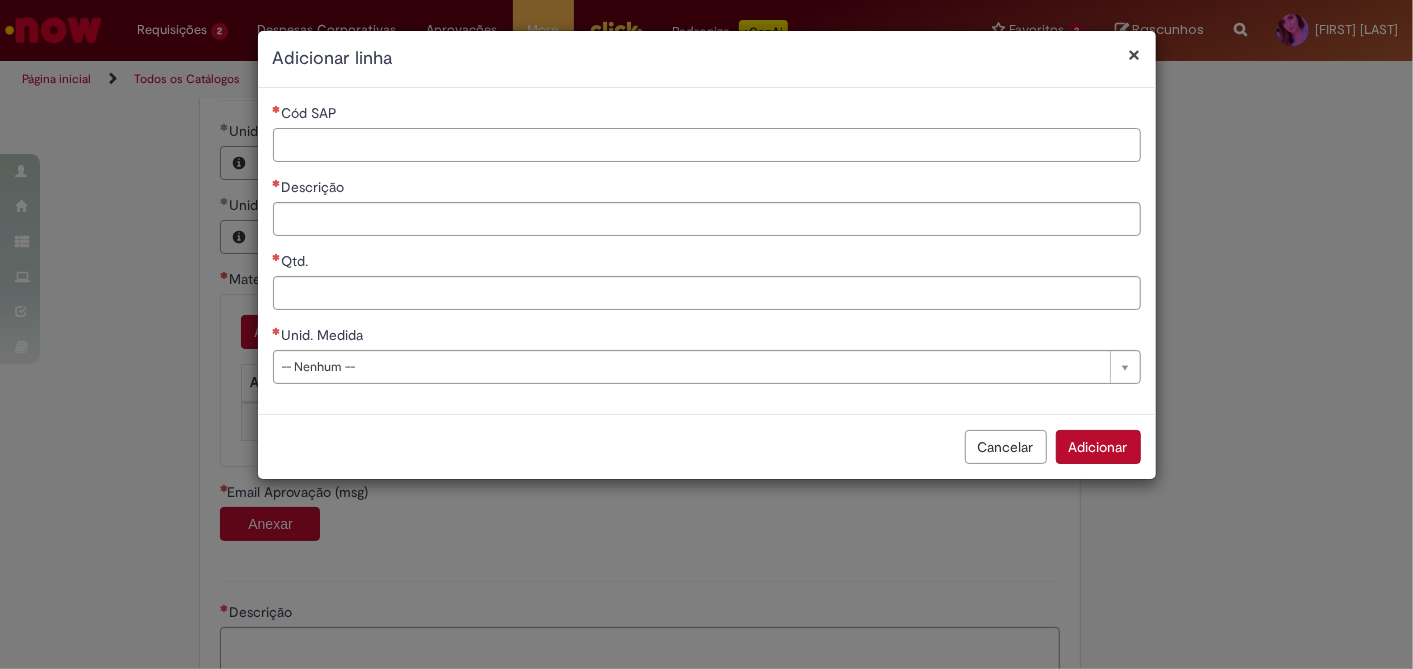 paste on "********" 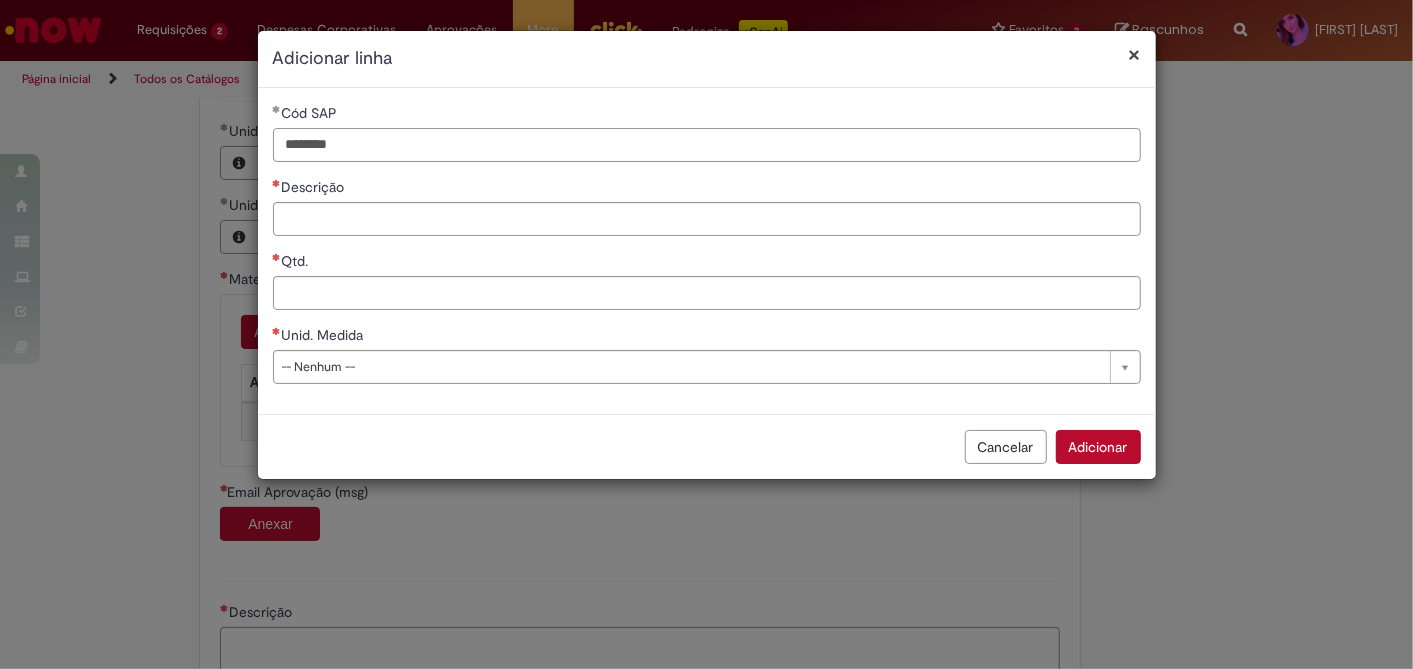 type on "********" 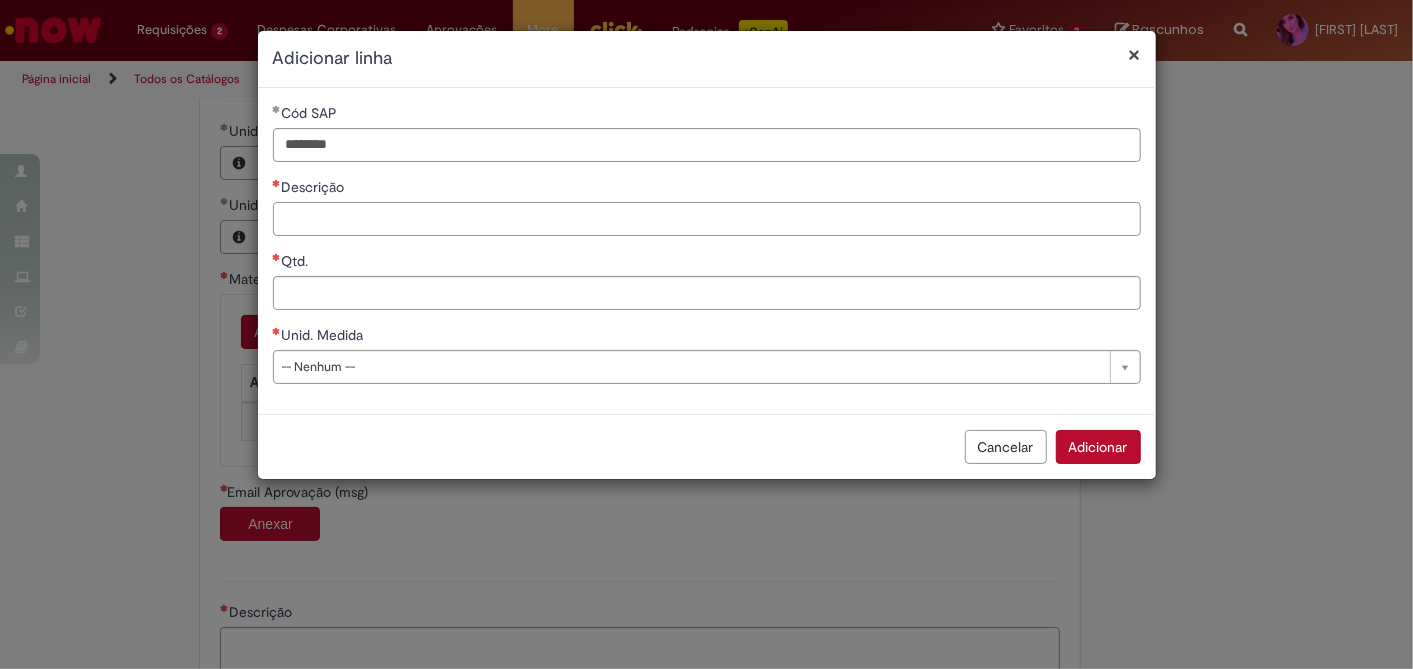 click on "Descrição" at bounding box center (707, 219) 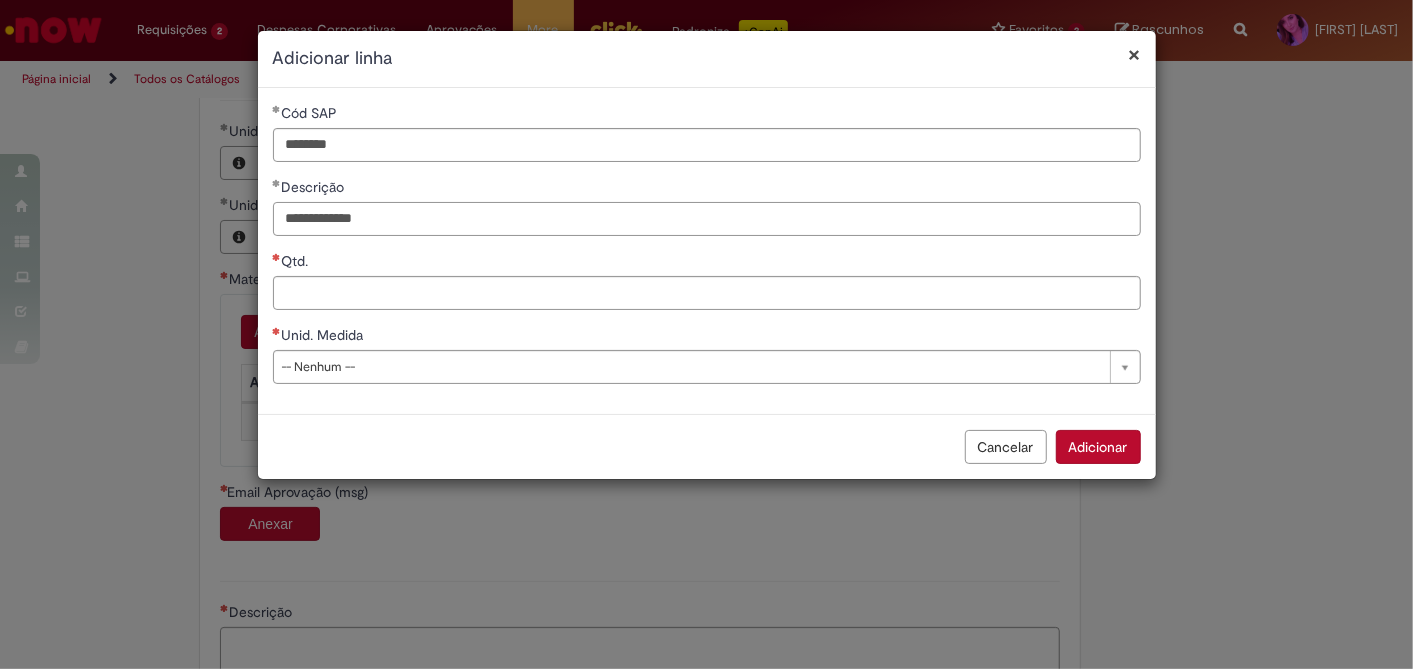 type on "**********" 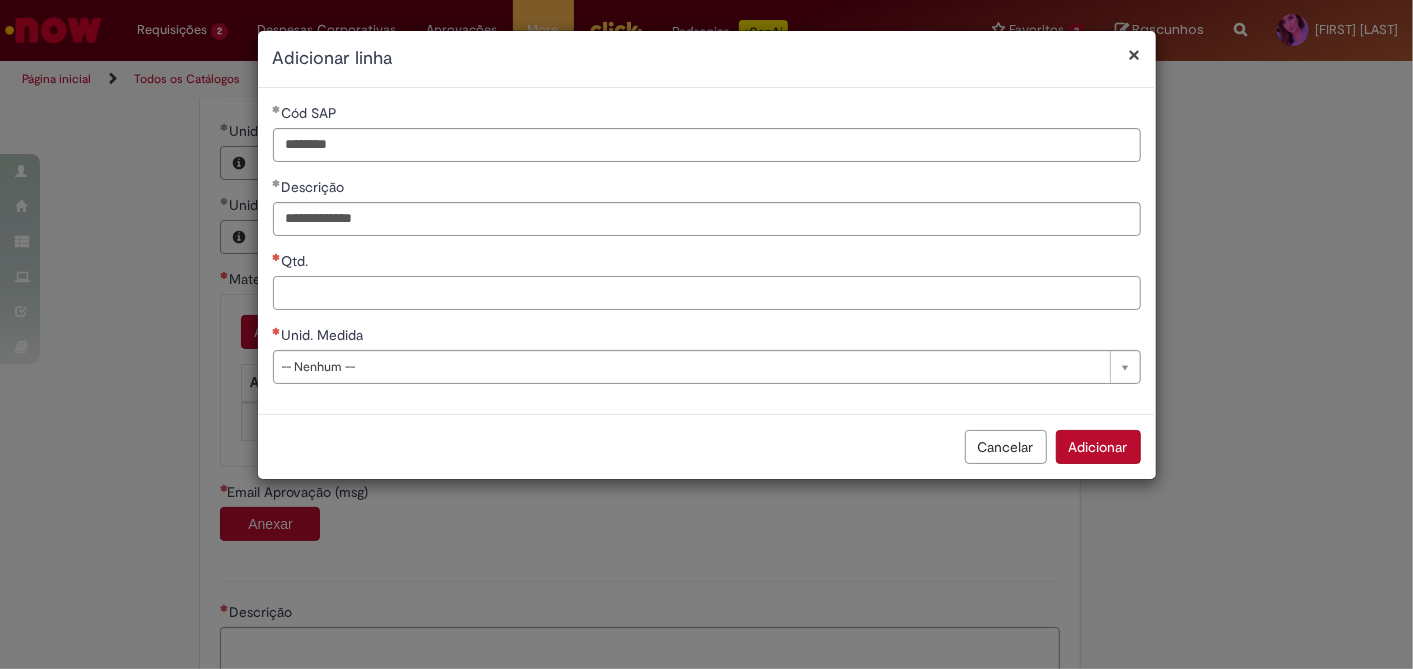 click on "Qtd." at bounding box center (707, 293) 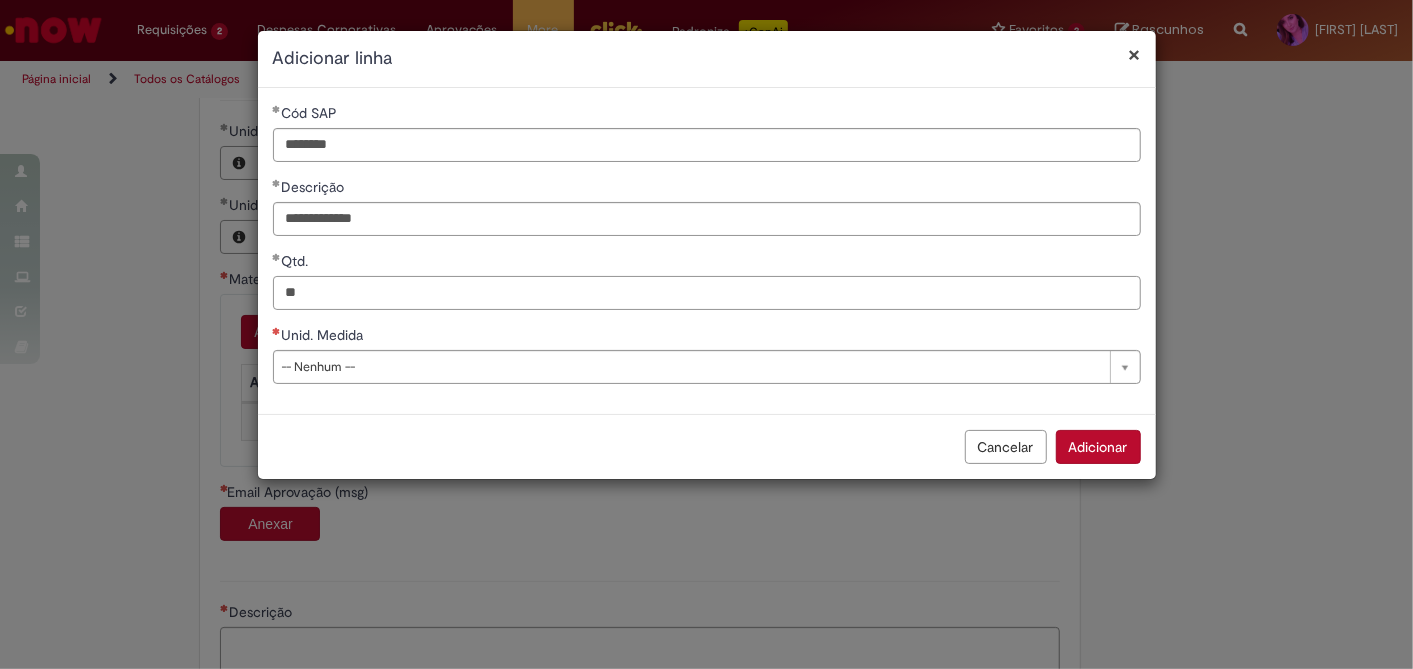 type on "**" 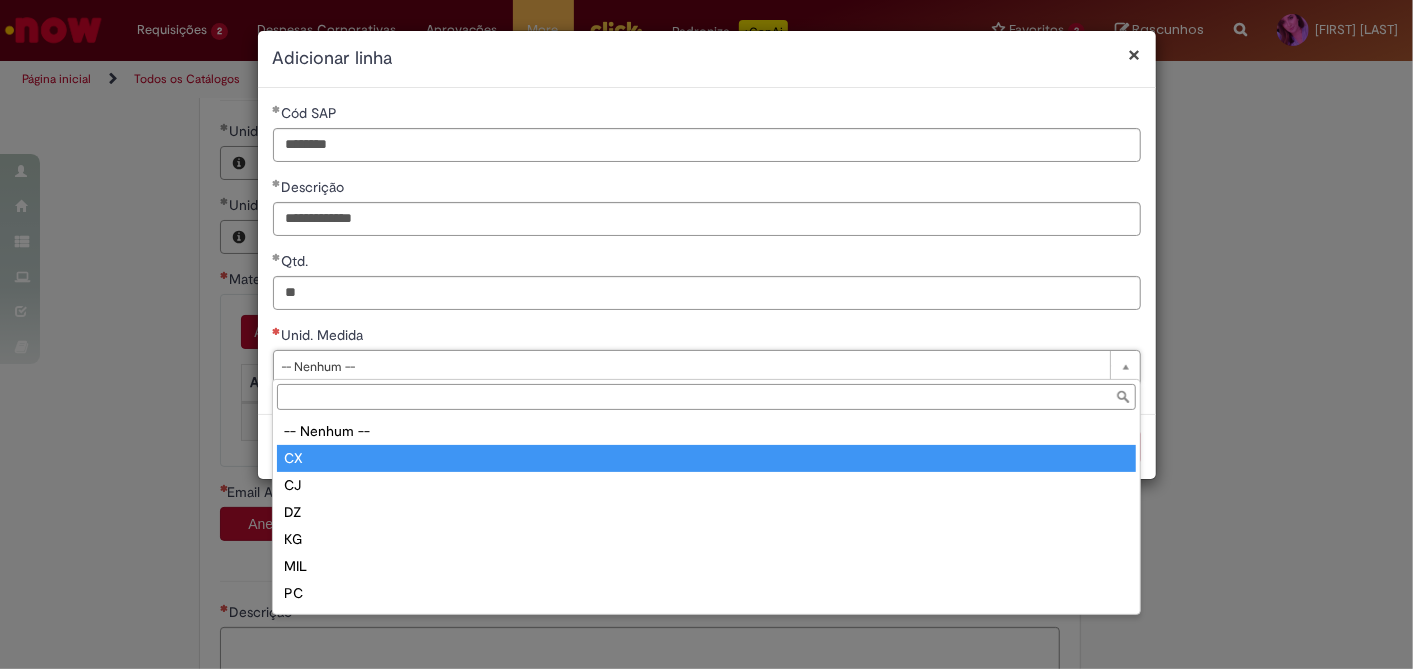 type on "**" 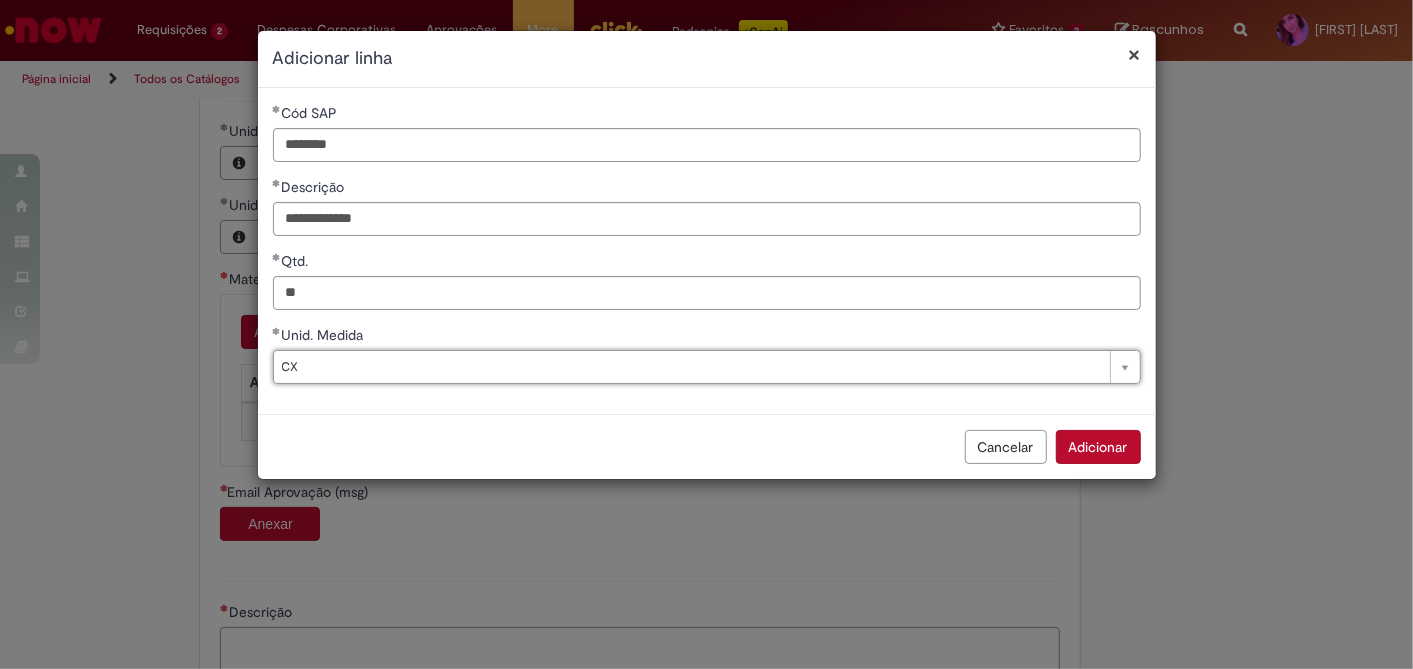 click on "Adicionar" at bounding box center (1098, 447) 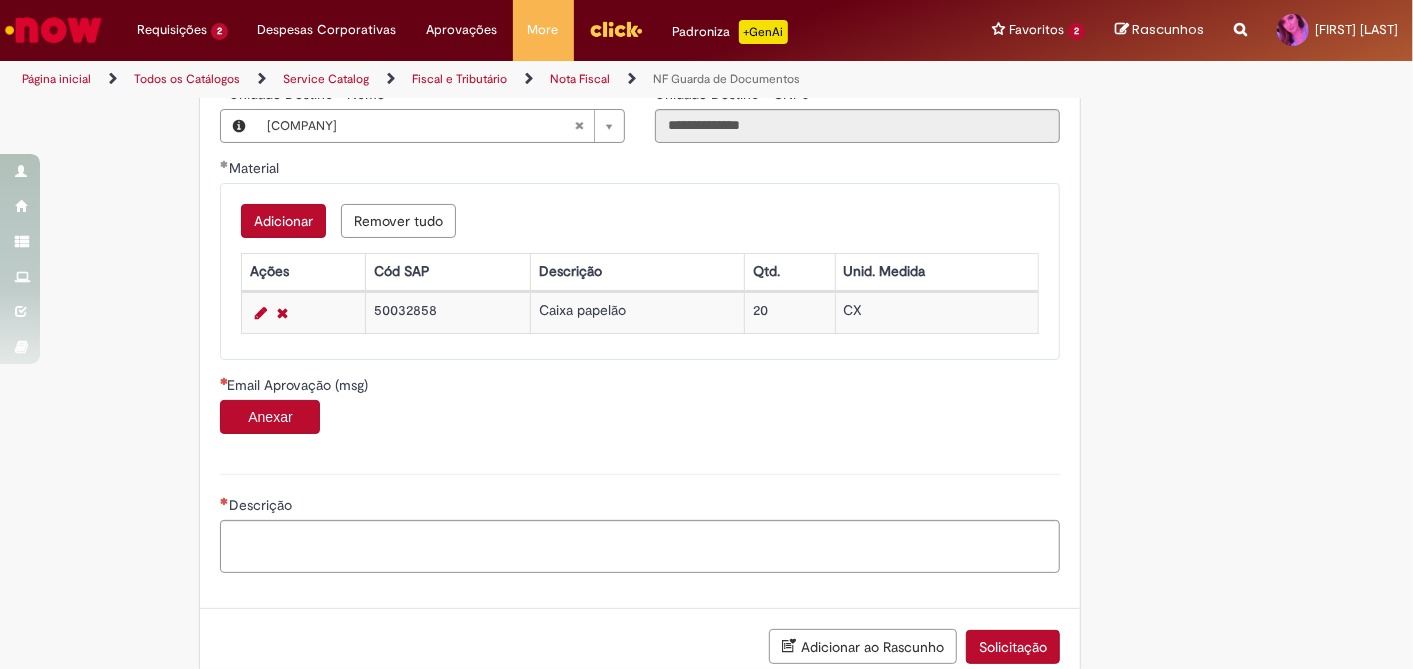 scroll, scrollTop: 700, scrollLeft: 0, axis: vertical 